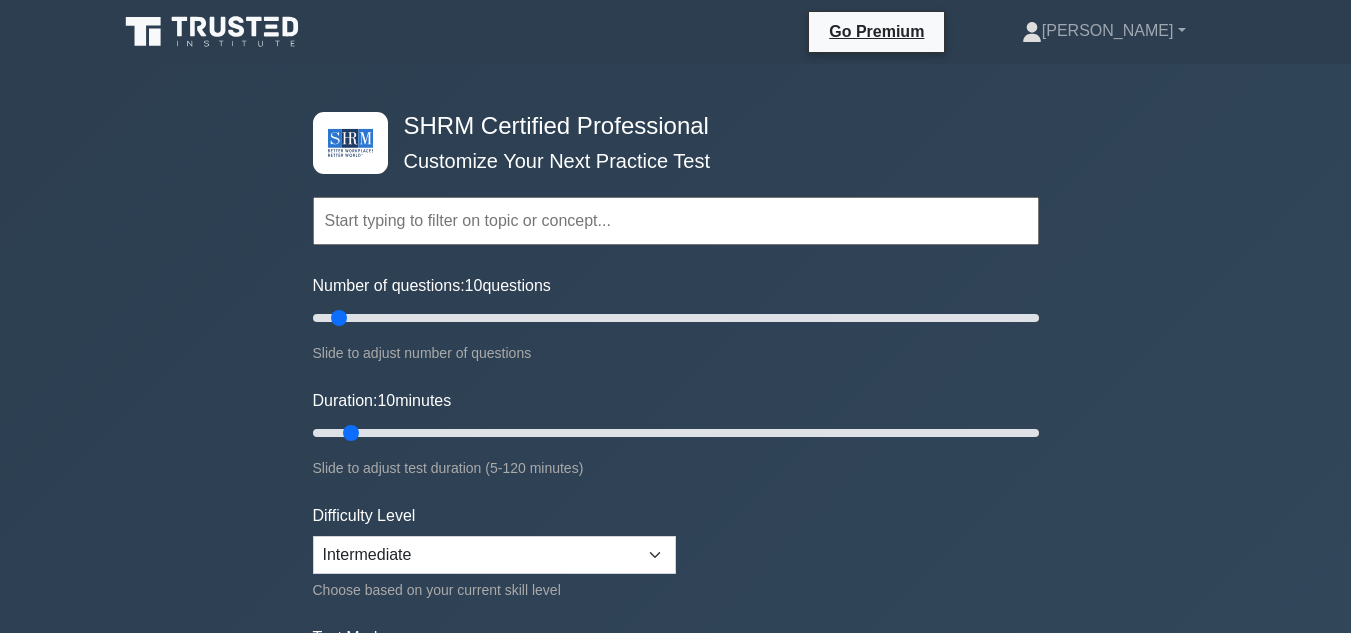 scroll, scrollTop: 0, scrollLeft: 0, axis: both 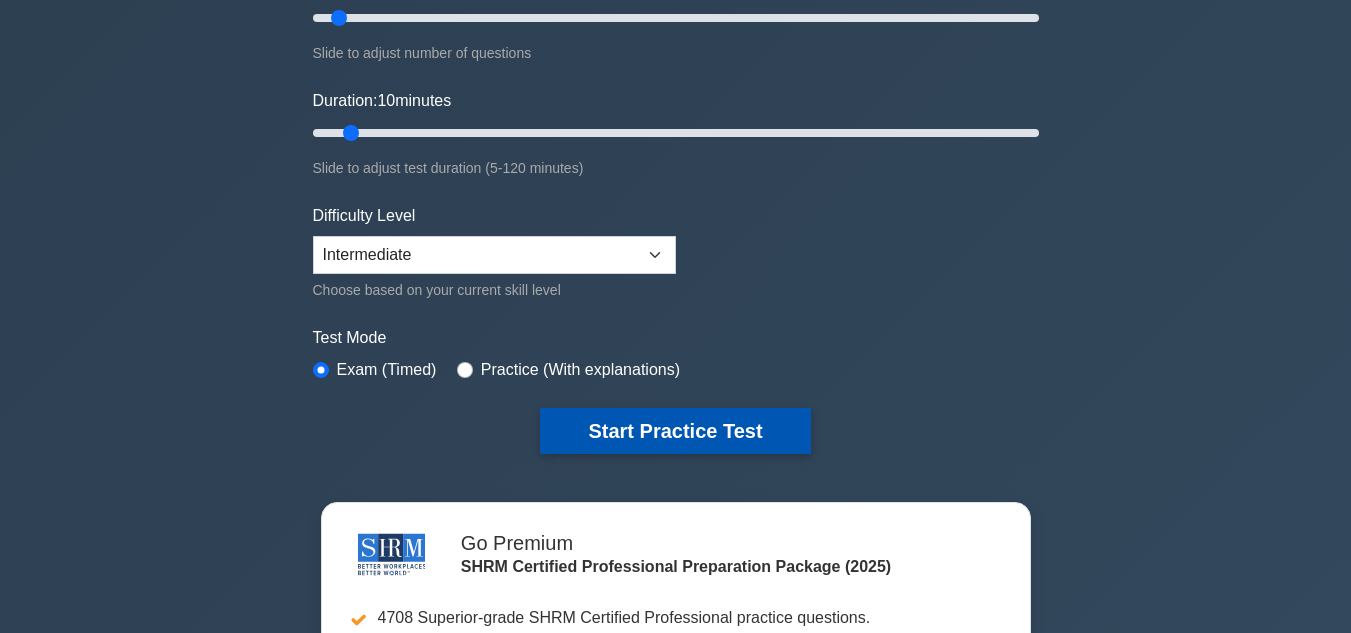 click on "Start Practice Test" at bounding box center [675, 431] 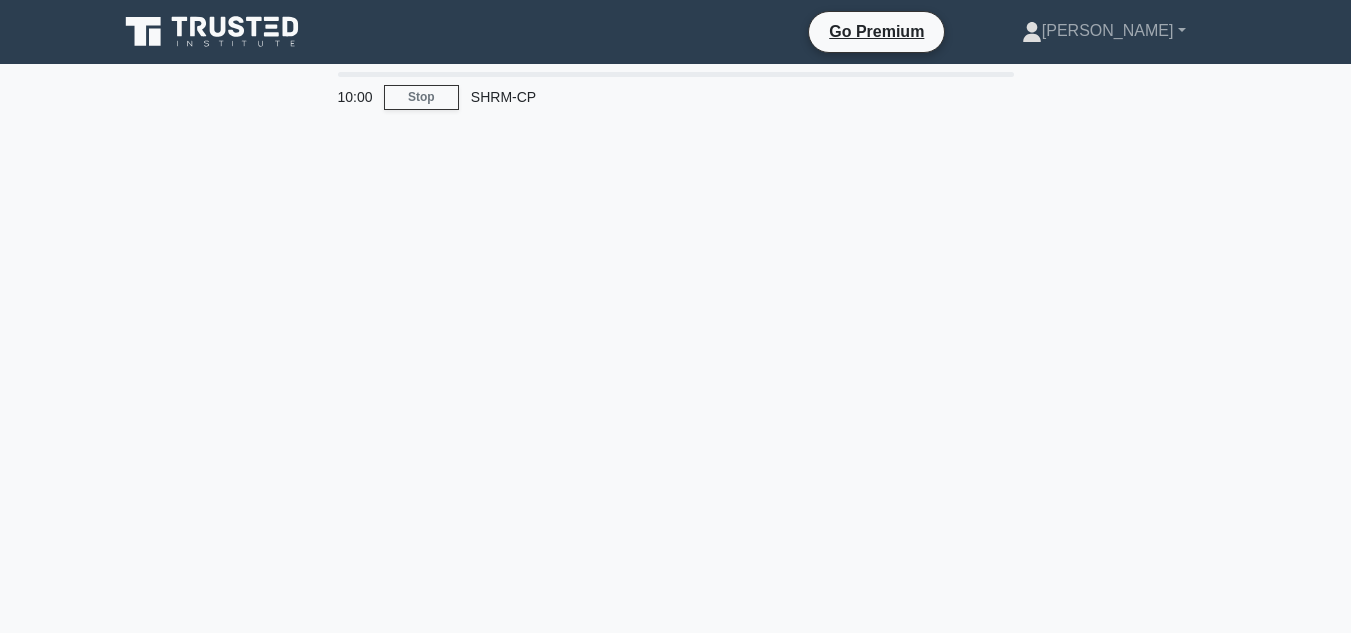 scroll, scrollTop: 0, scrollLeft: 0, axis: both 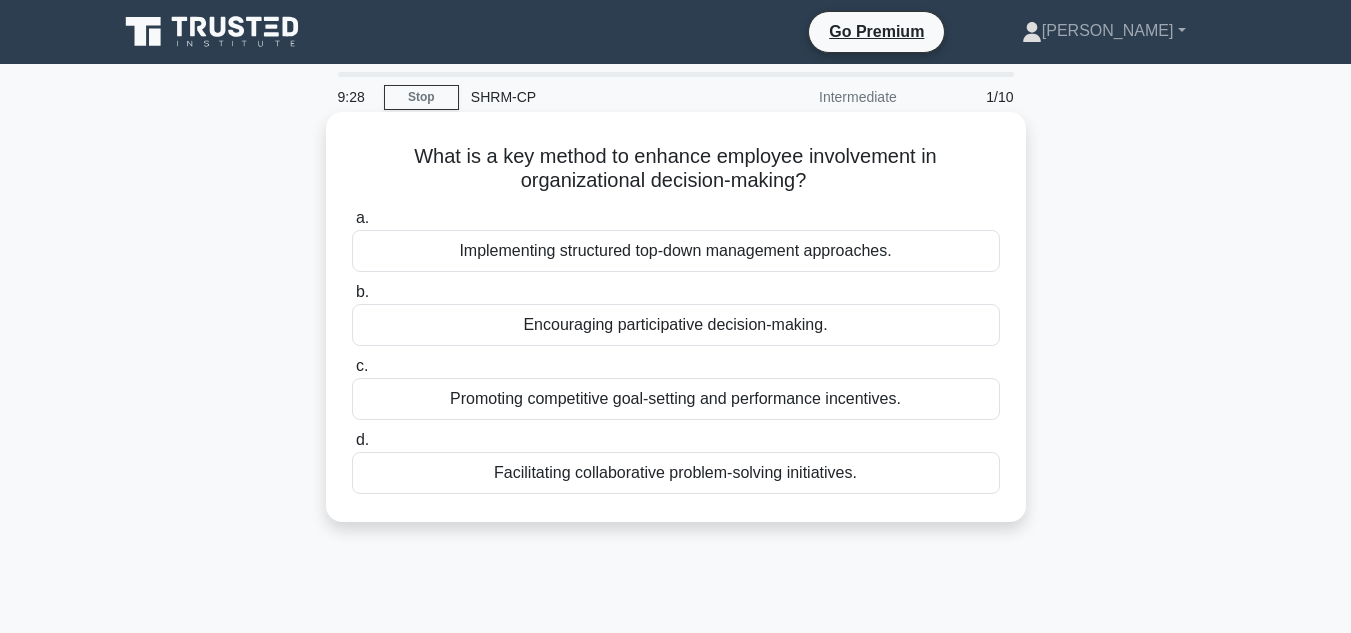 click on "Facilitating collaborative problem-solving initiatives." at bounding box center (676, 473) 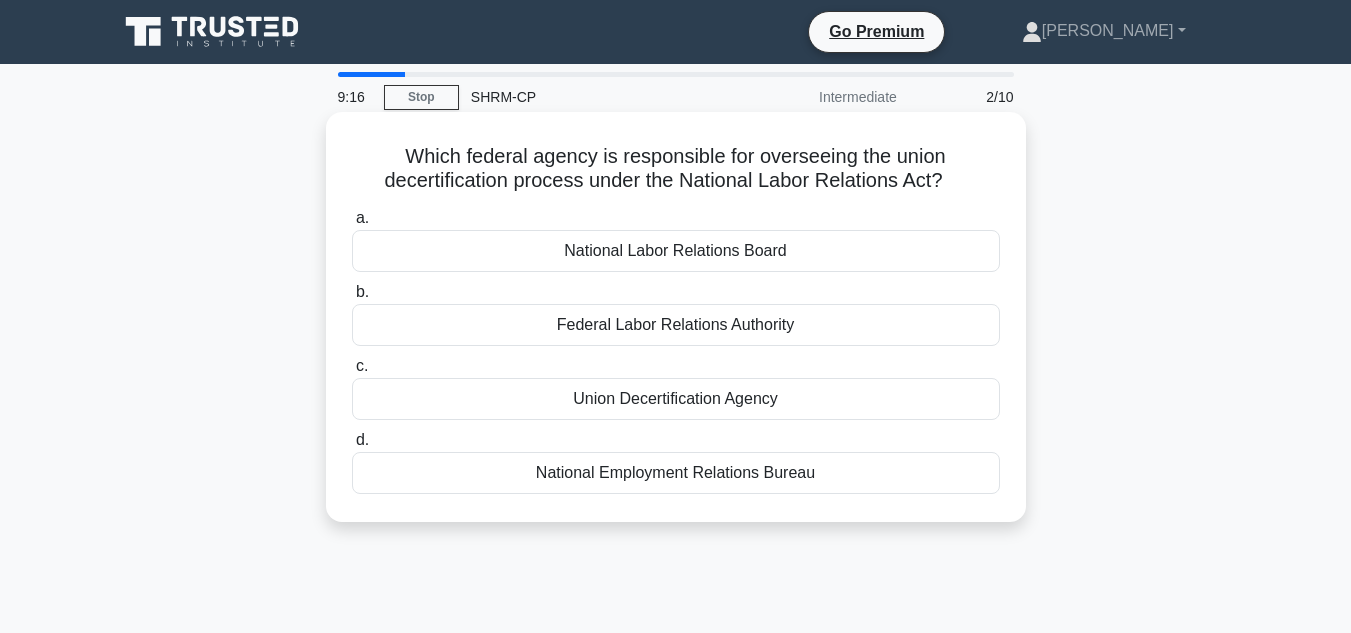 click on "Federal Labor Relations Authority" at bounding box center (676, 325) 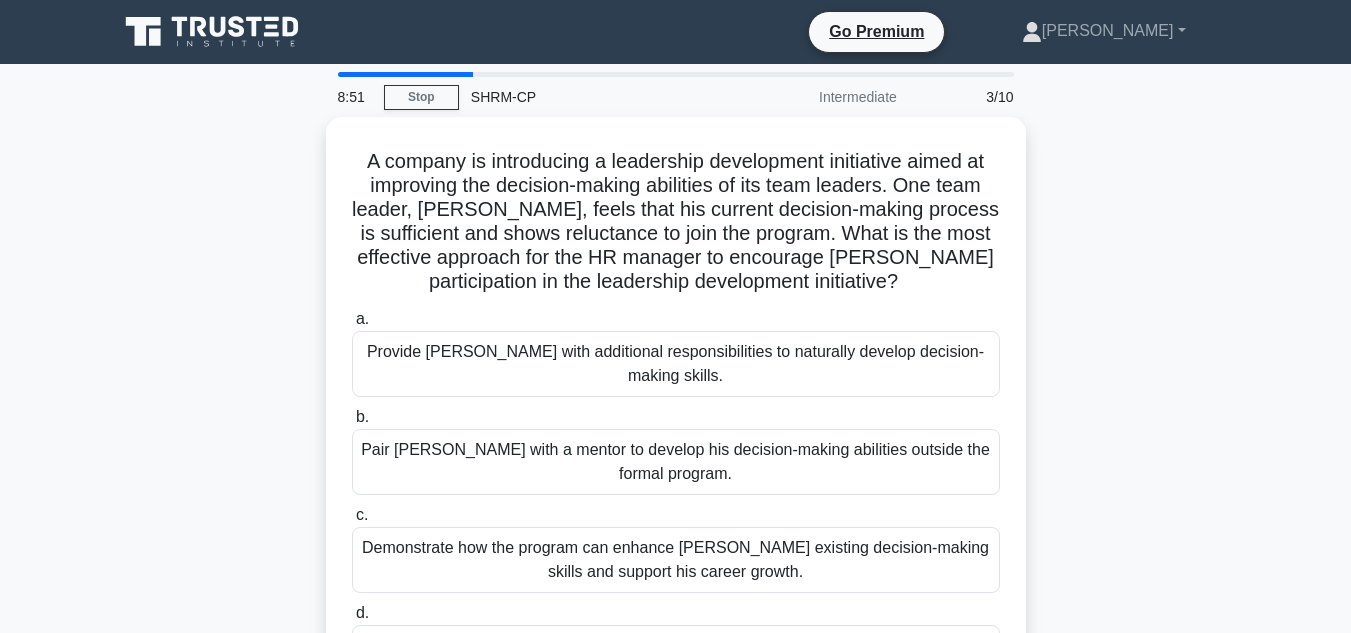 scroll, scrollTop: 100, scrollLeft: 0, axis: vertical 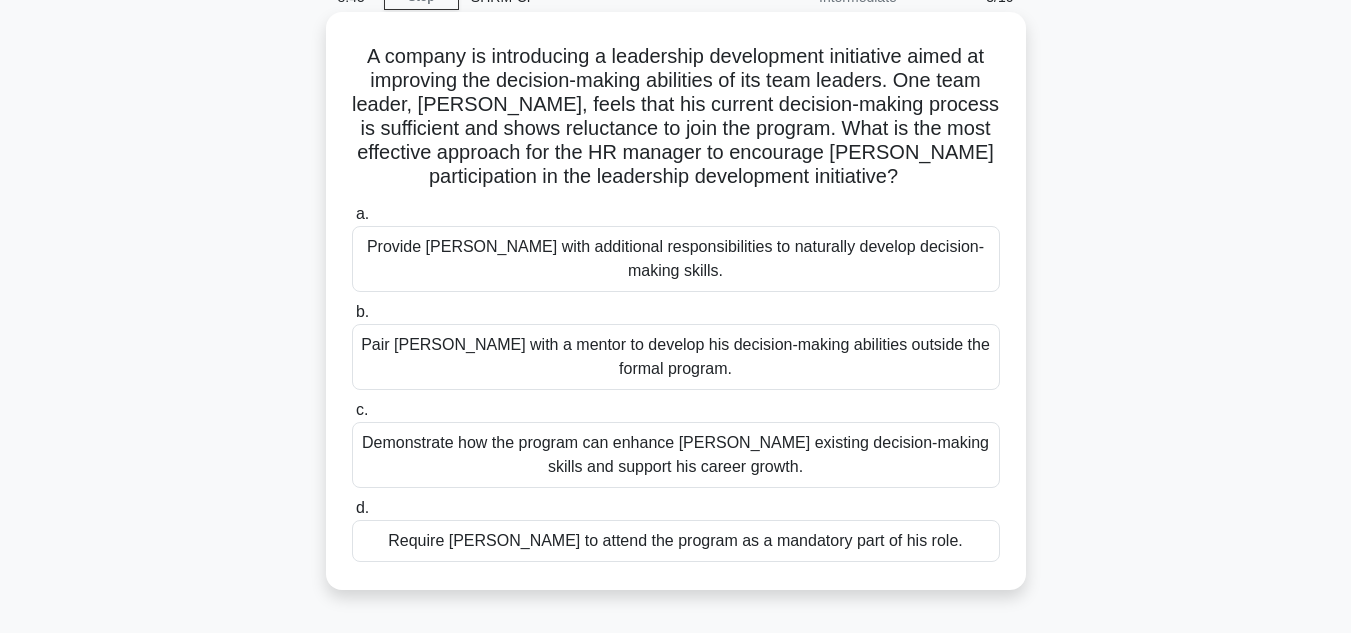 click on "Demonstrate how the program can enhance Jordan’s existing decision-making skills and support his career growth." at bounding box center [676, 455] 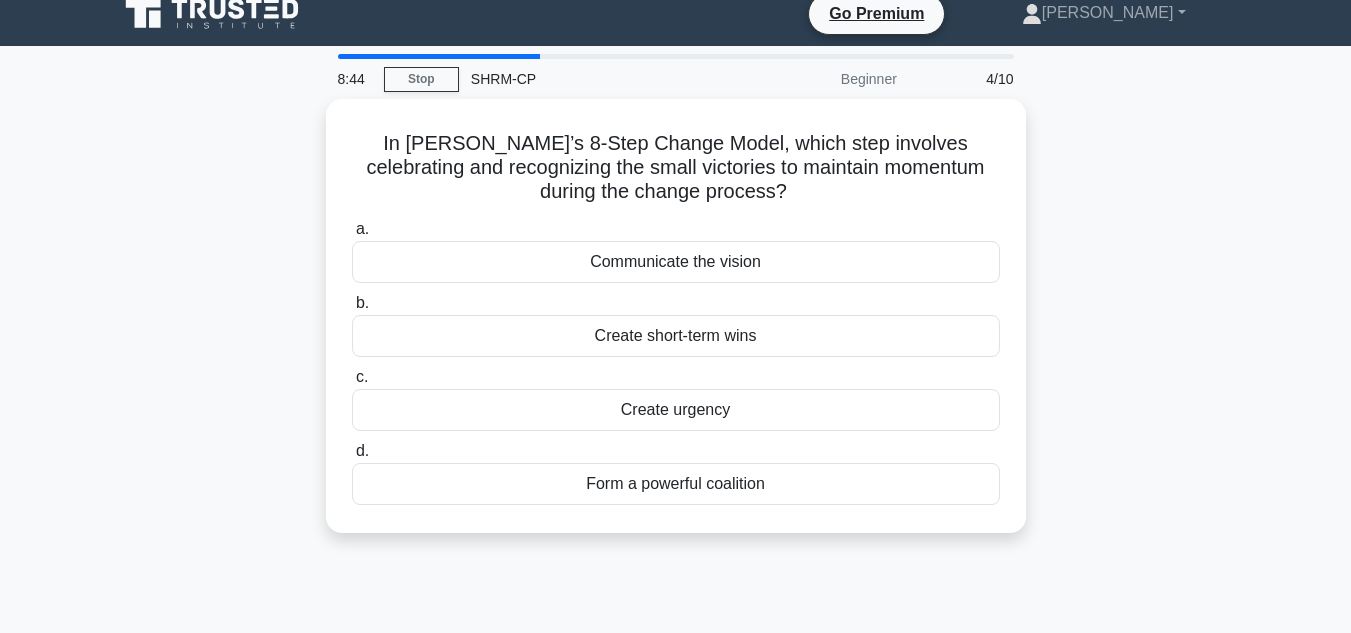 scroll, scrollTop: 0, scrollLeft: 0, axis: both 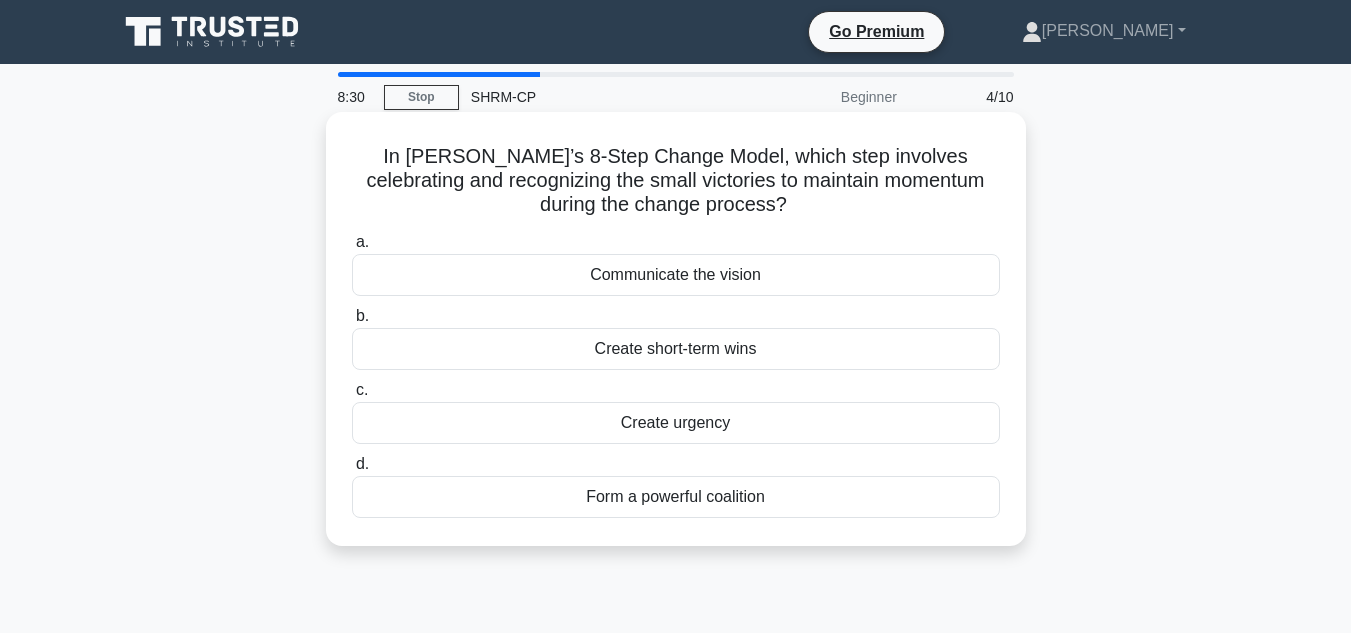 click on "Create short-term wins" at bounding box center (676, 349) 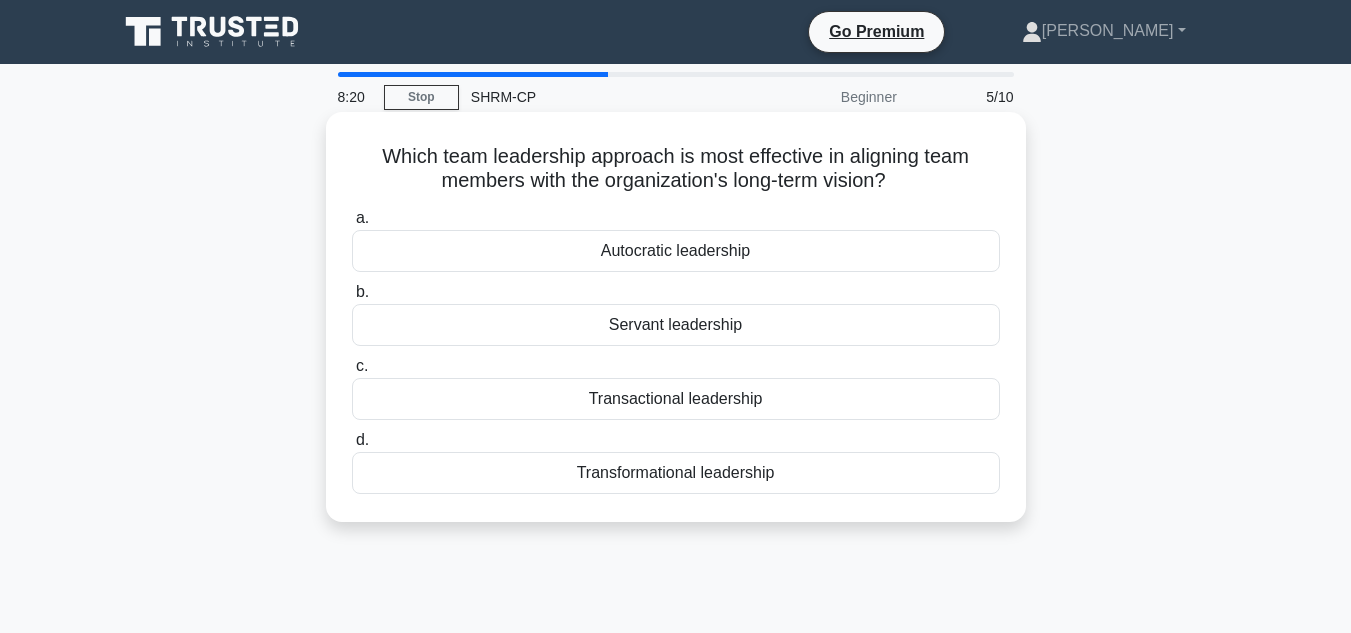 click on "Transformational leadership" at bounding box center (676, 473) 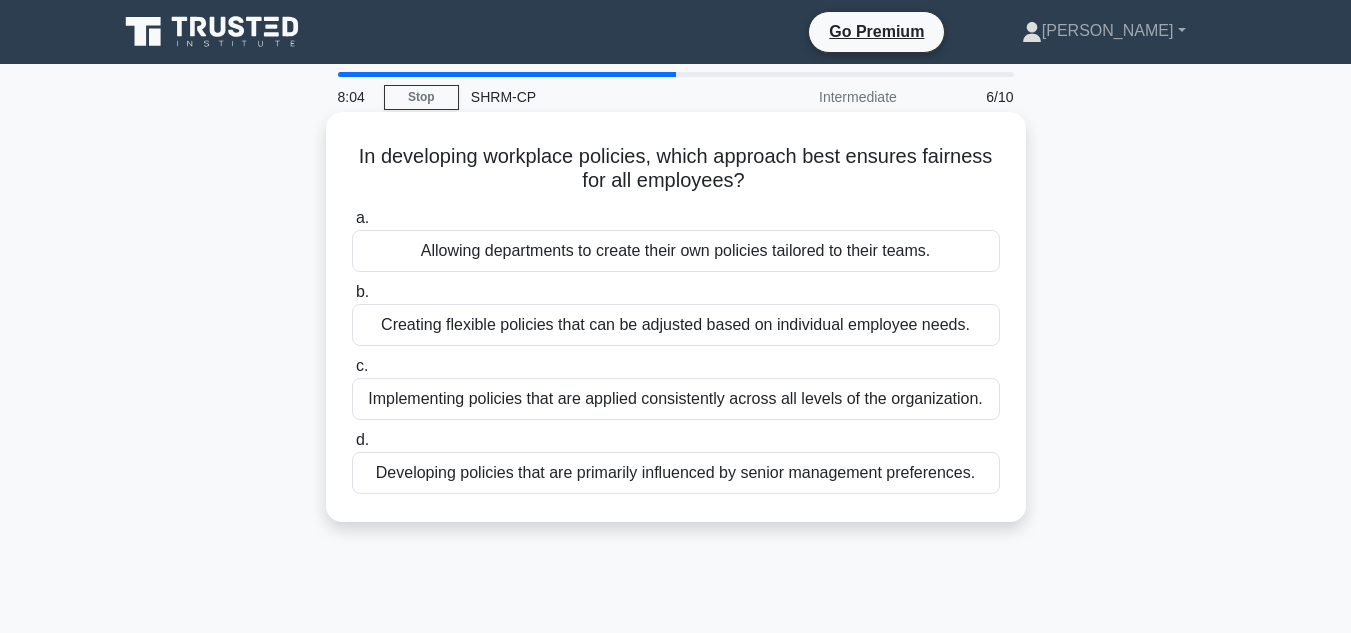 click on "Implementing policies that are applied consistently across all levels of the organization." at bounding box center (676, 399) 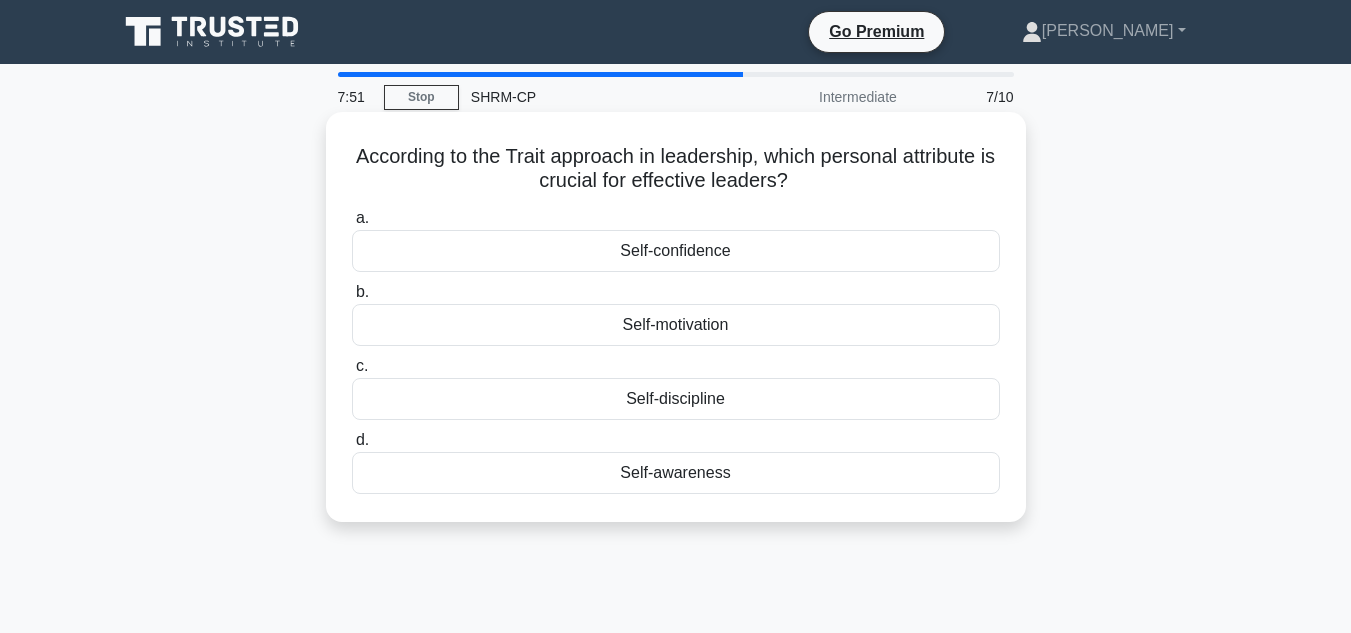 click on "Self-discipline" at bounding box center [676, 399] 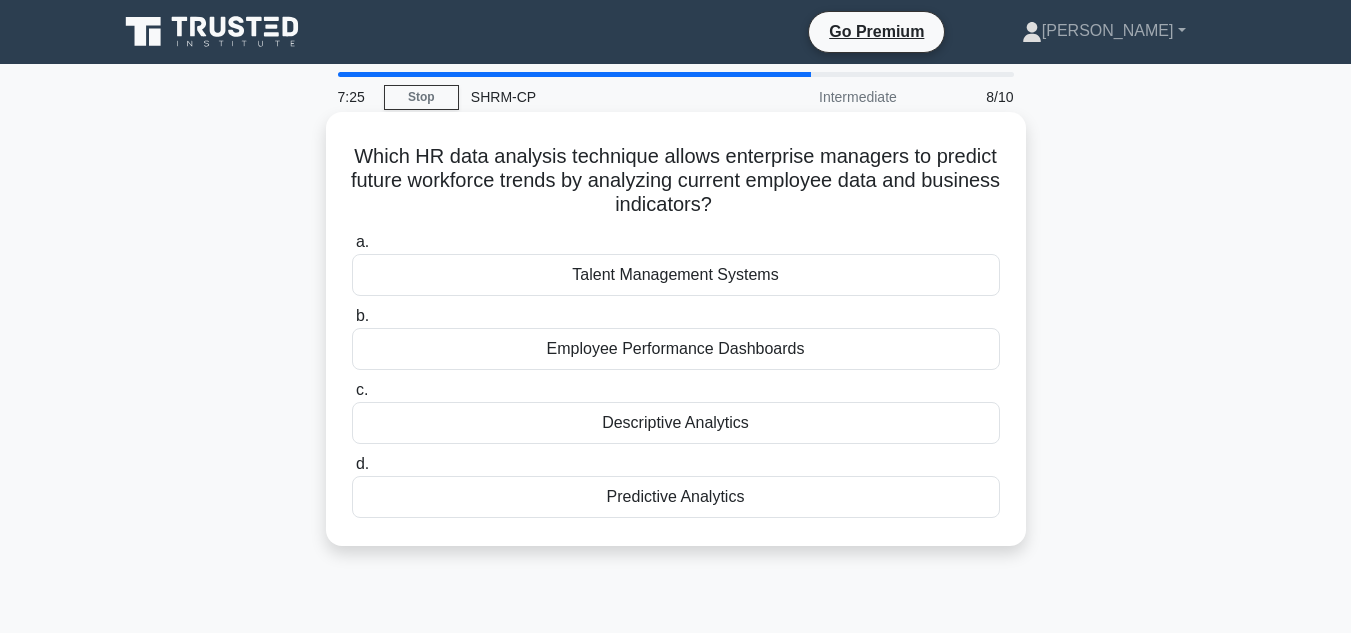 click on "Predictive Analytics" at bounding box center (676, 497) 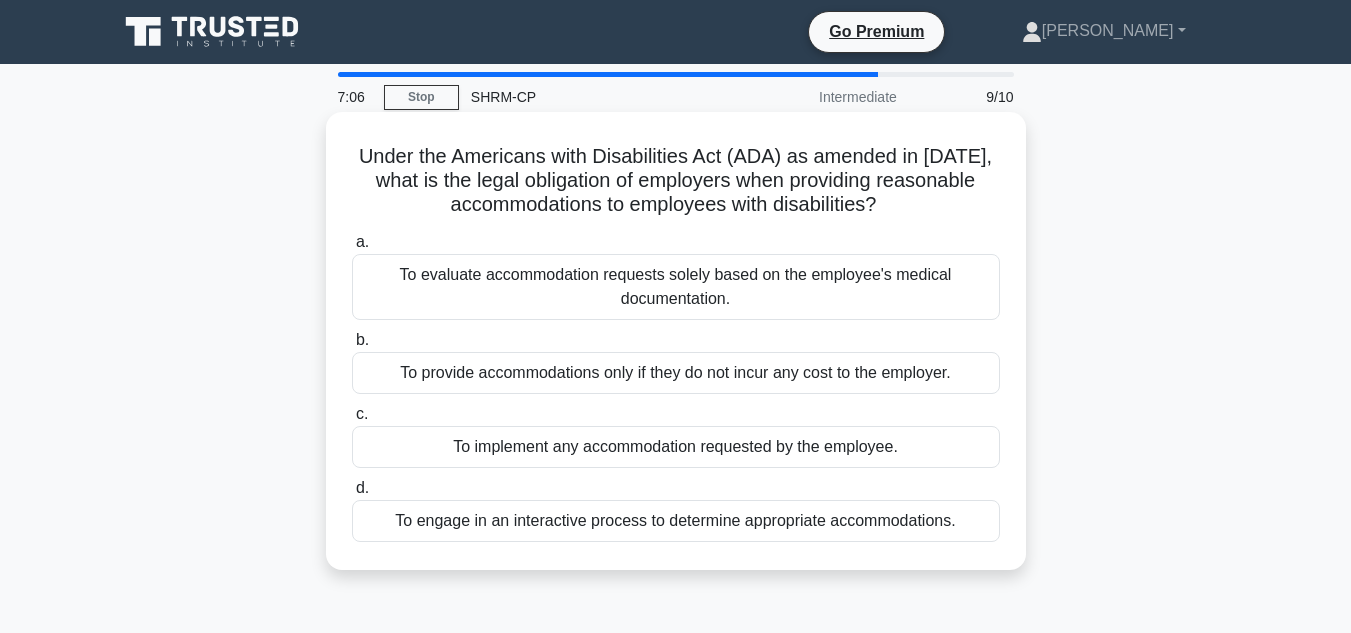click on "To engage in an interactive process to determine appropriate accommodations." at bounding box center [676, 521] 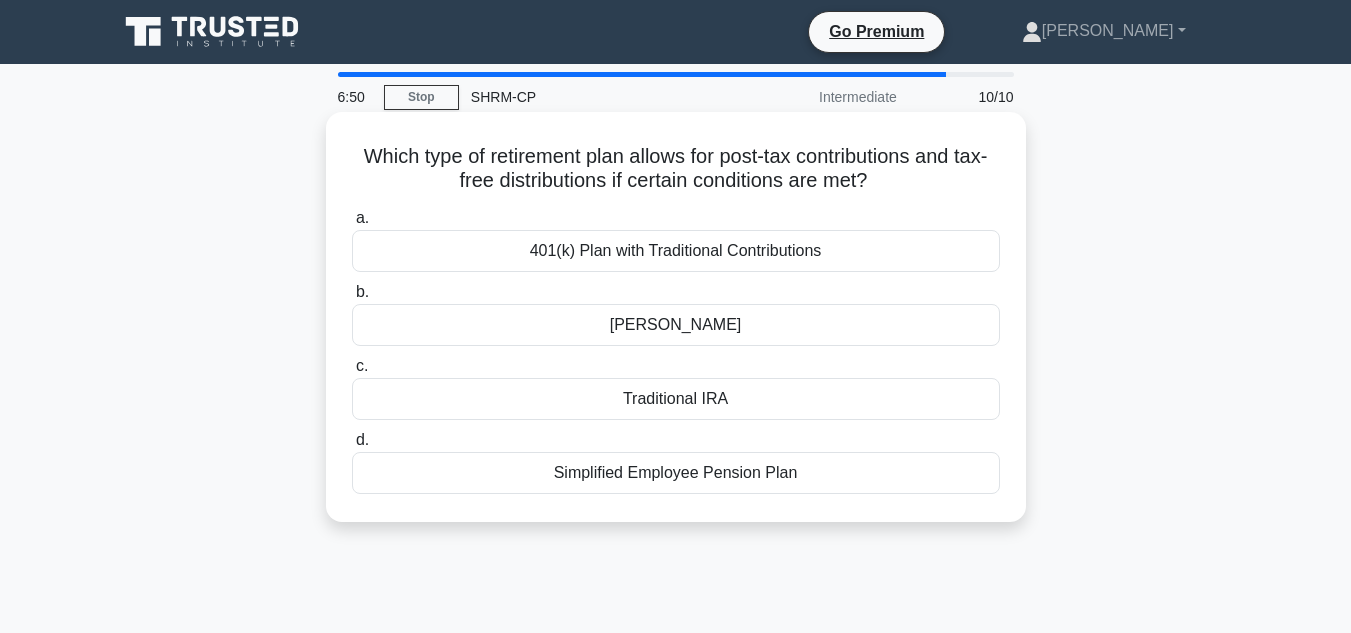click on "401(k) Plan with Traditional Contributions" at bounding box center (676, 251) 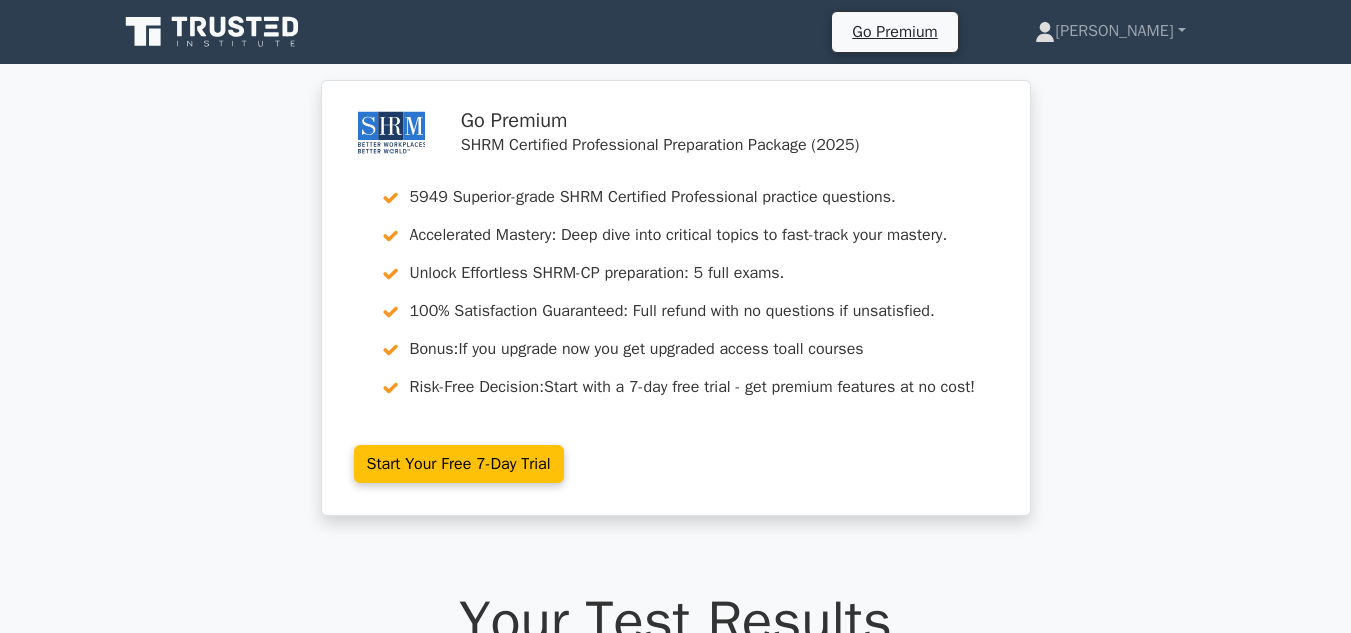 scroll, scrollTop: 0, scrollLeft: 0, axis: both 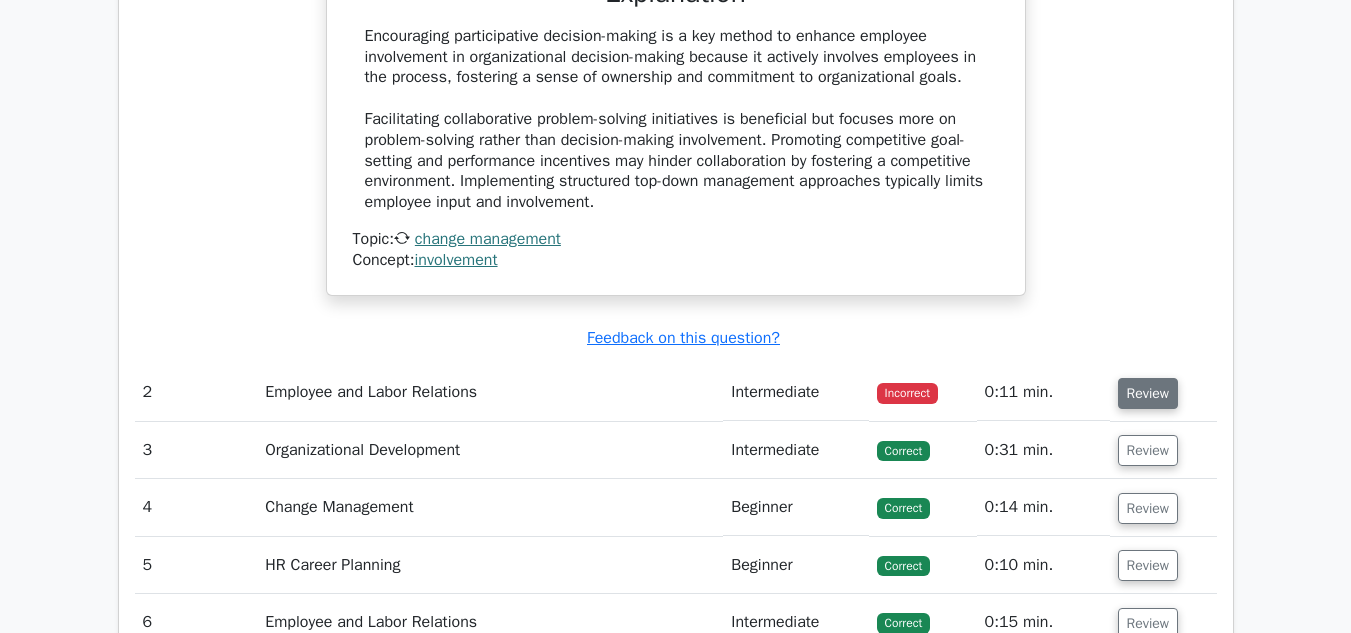 click on "Review" at bounding box center (1148, 393) 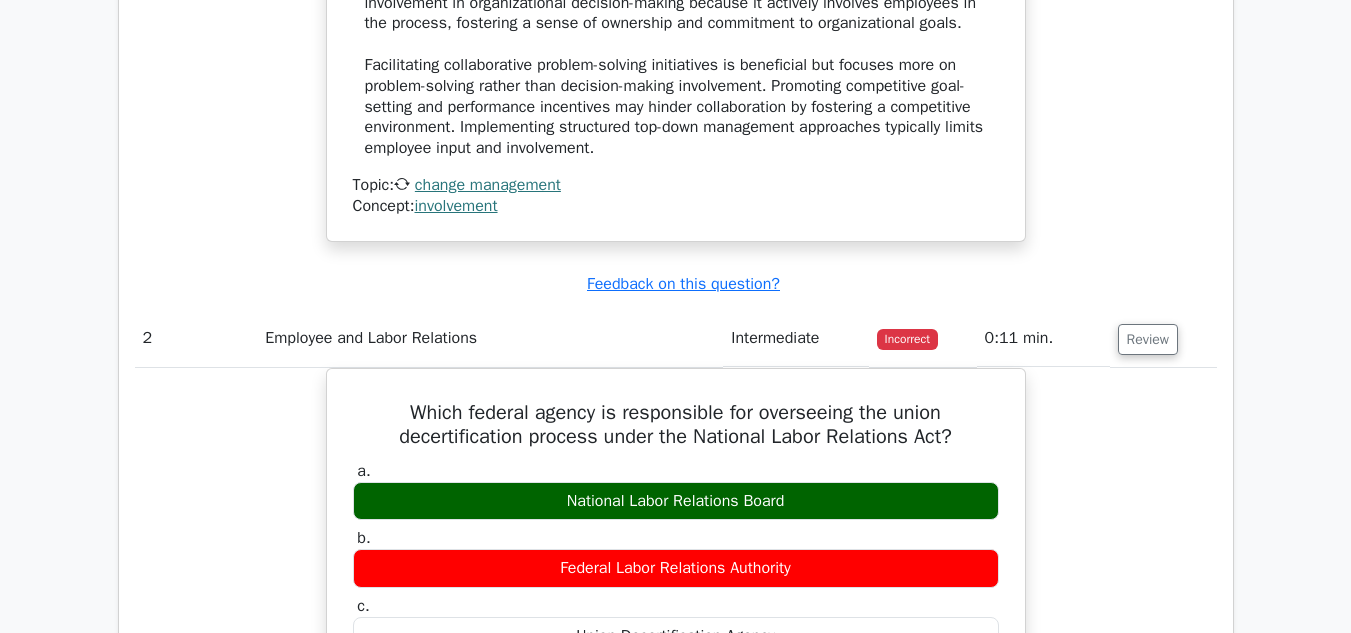 scroll, scrollTop: 2200, scrollLeft: 0, axis: vertical 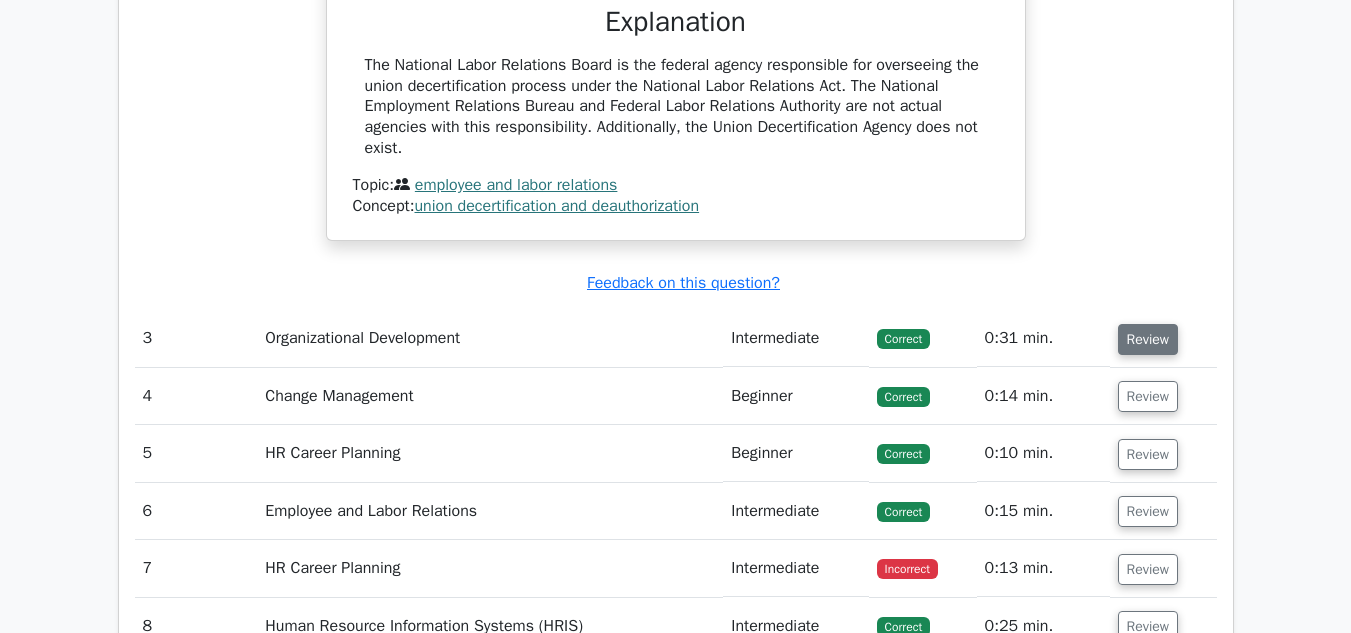 click on "Review" at bounding box center [1148, 339] 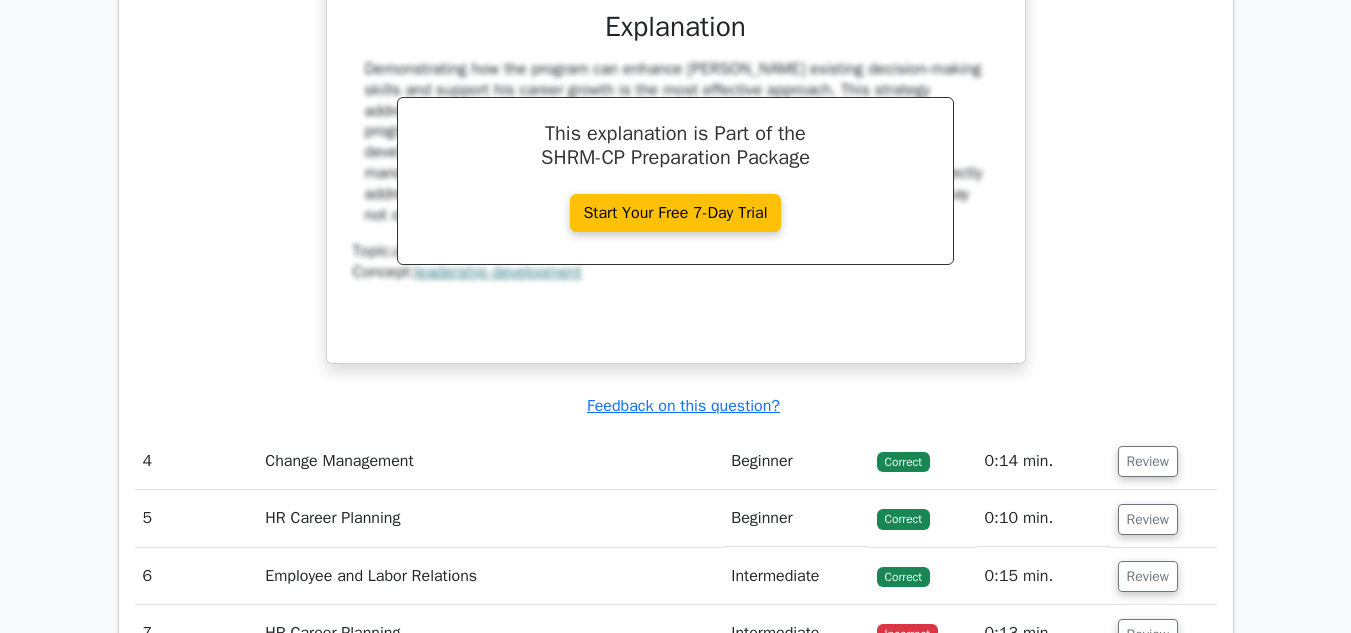 scroll, scrollTop: 3900, scrollLeft: 0, axis: vertical 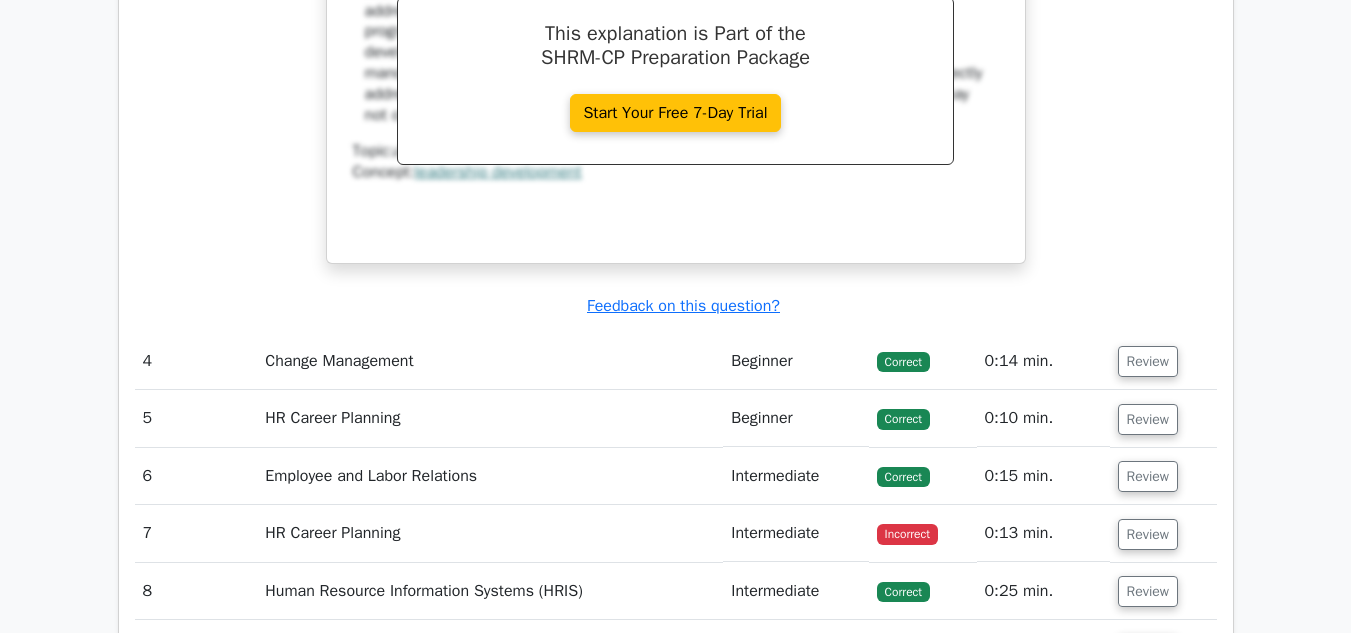 click on "Review" at bounding box center (1148, 361) 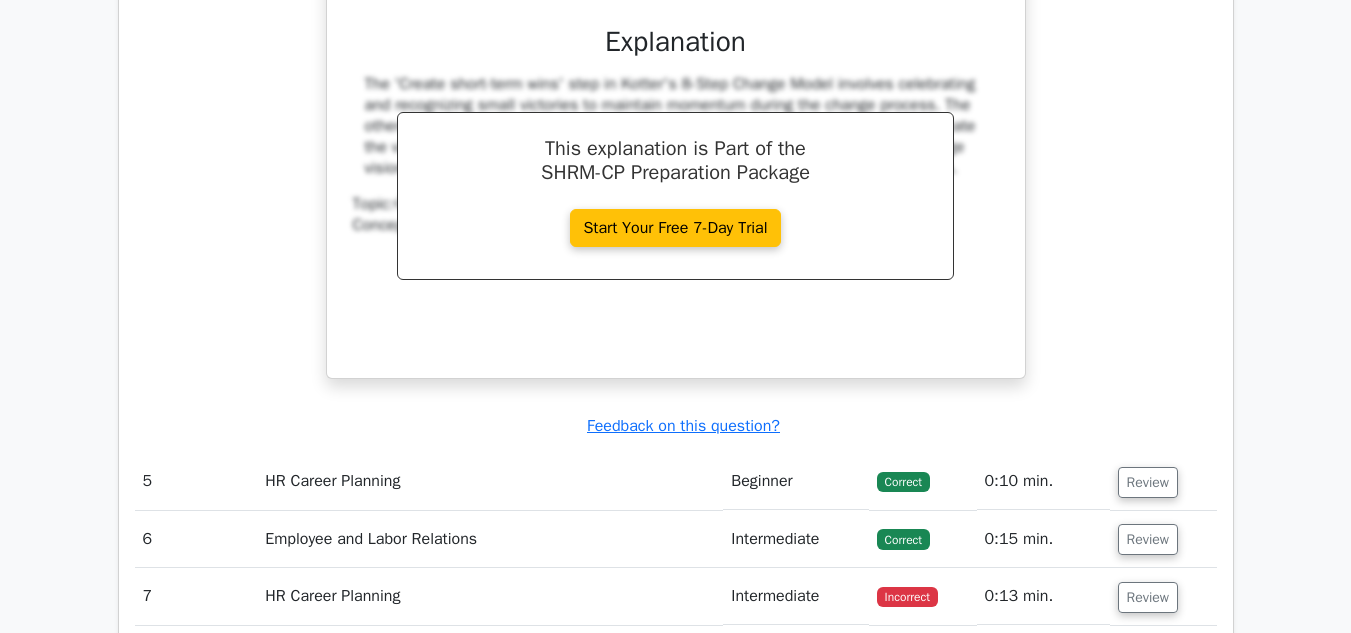 scroll, scrollTop: 4700, scrollLeft: 0, axis: vertical 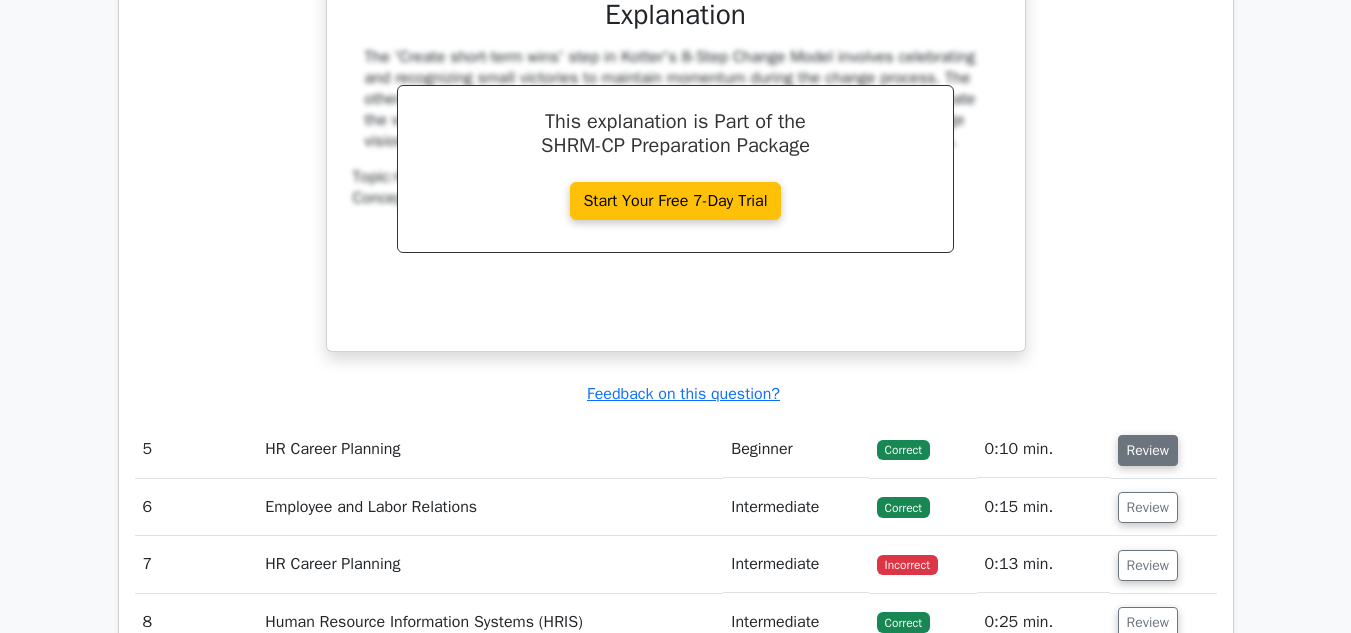 click on "Review" at bounding box center (1148, 450) 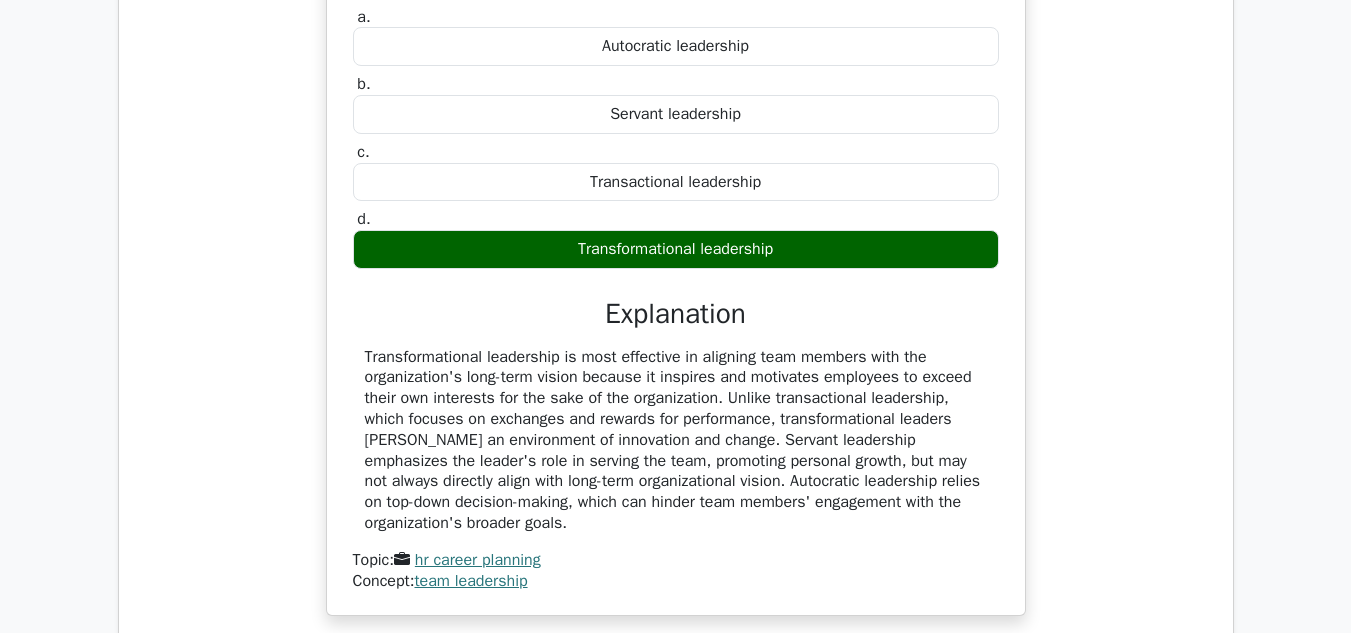 scroll, scrollTop: 5300, scrollLeft: 0, axis: vertical 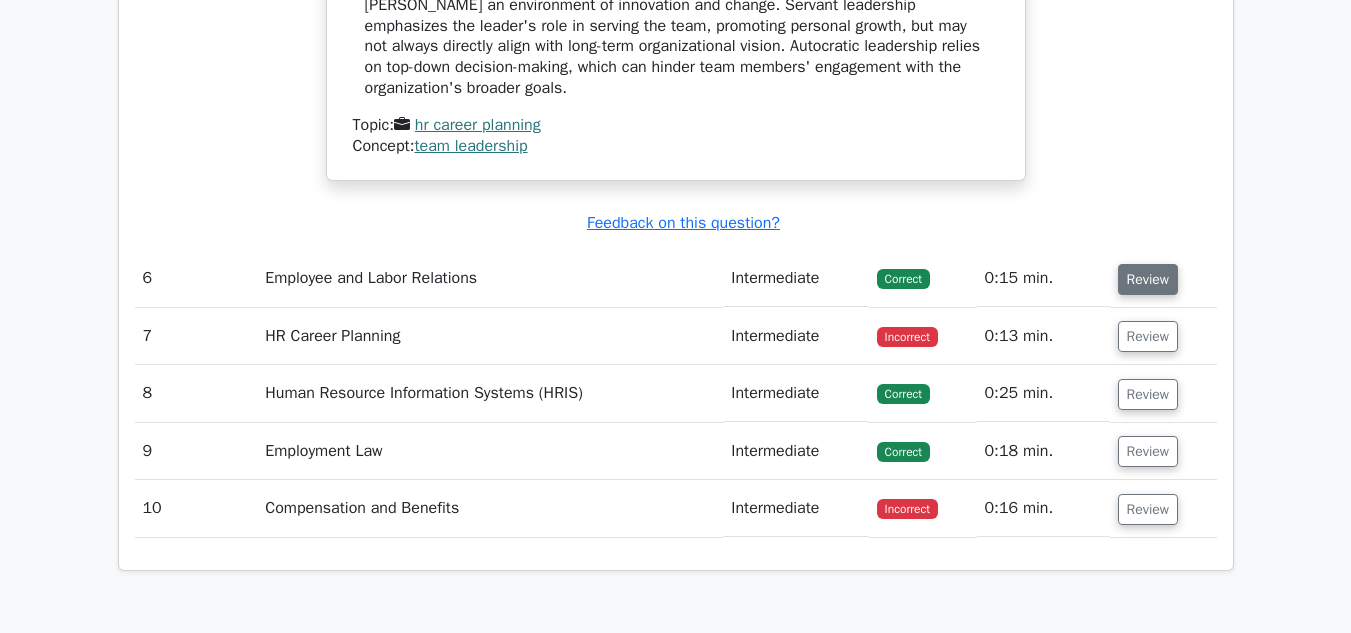 click on "Review" at bounding box center (1148, 279) 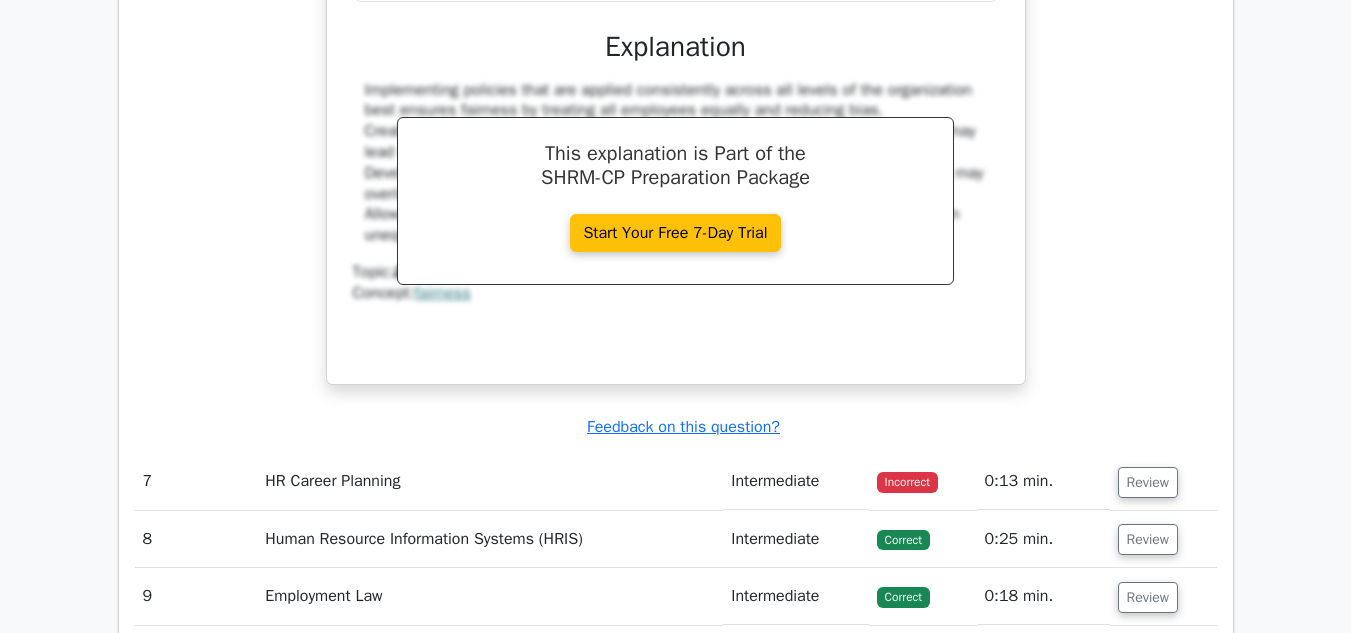 scroll, scrollTop: 6400, scrollLeft: 0, axis: vertical 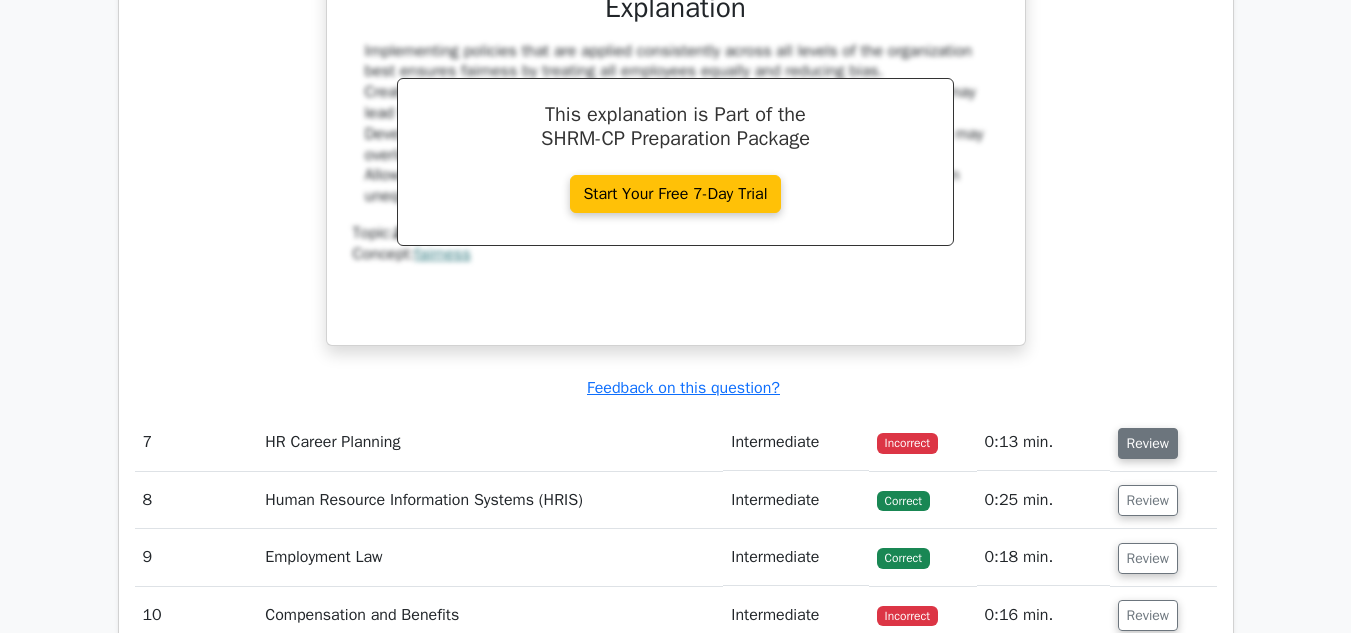 click on "Review" at bounding box center (1148, 443) 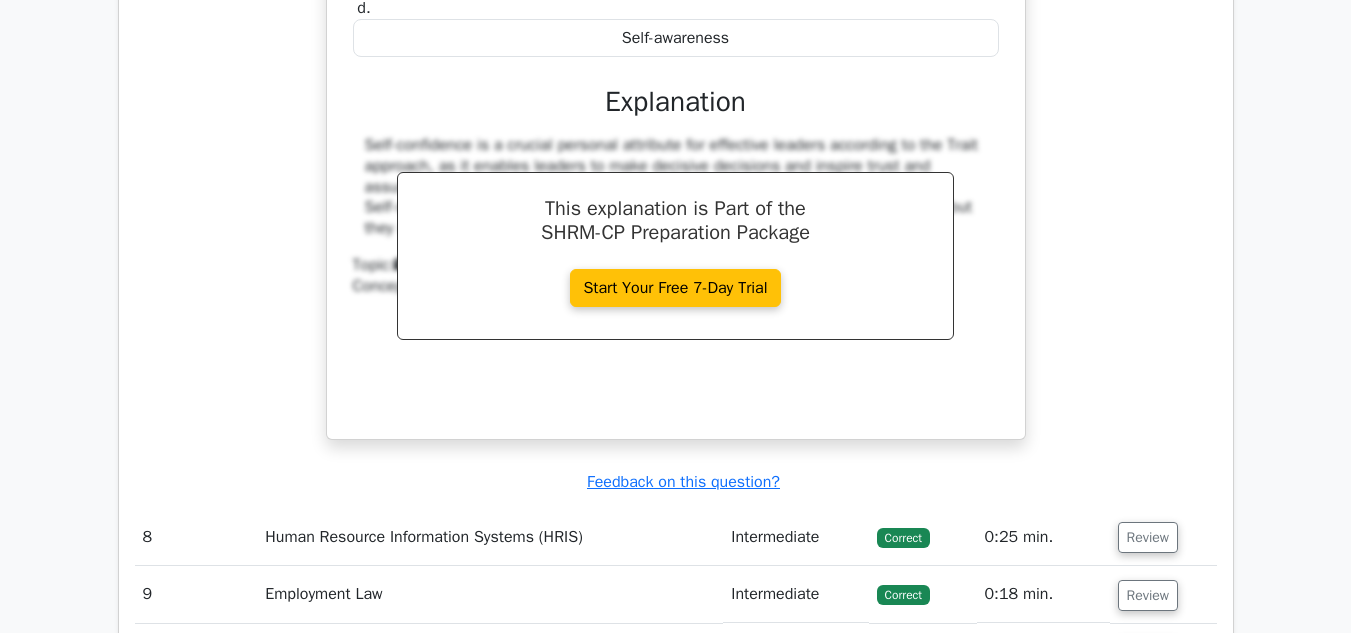 scroll, scrollTop: 7200, scrollLeft: 0, axis: vertical 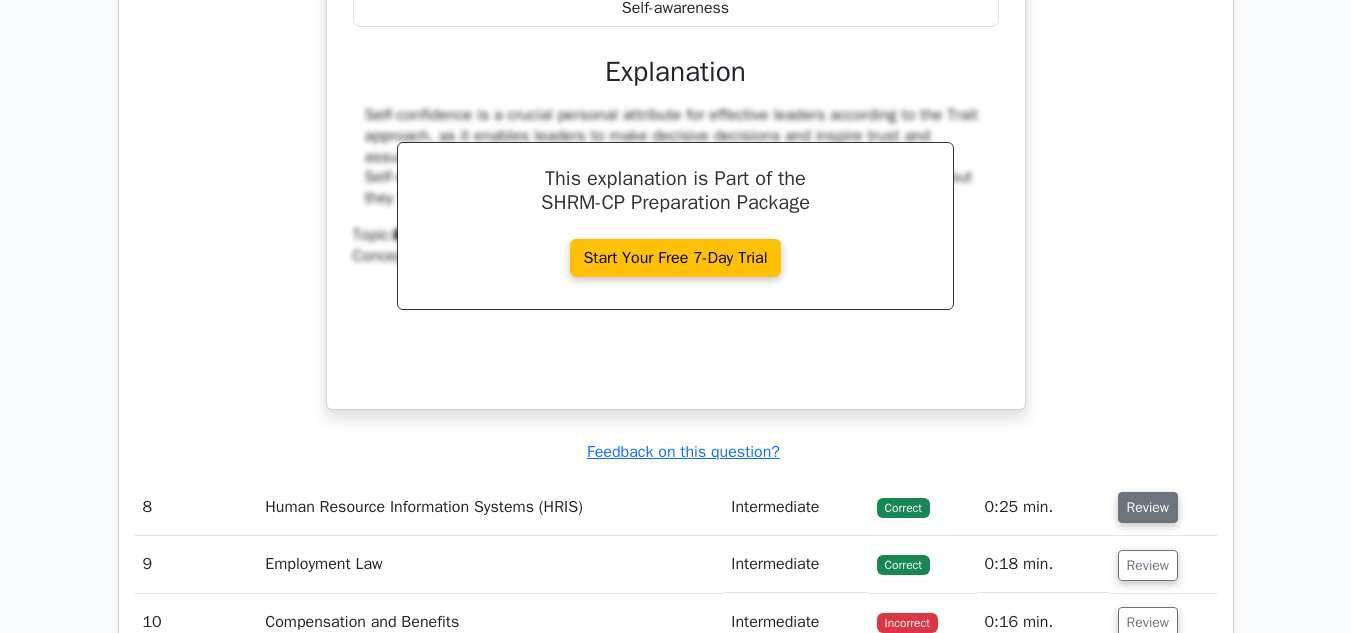click on "Review" at bounding box center [1148, 507] 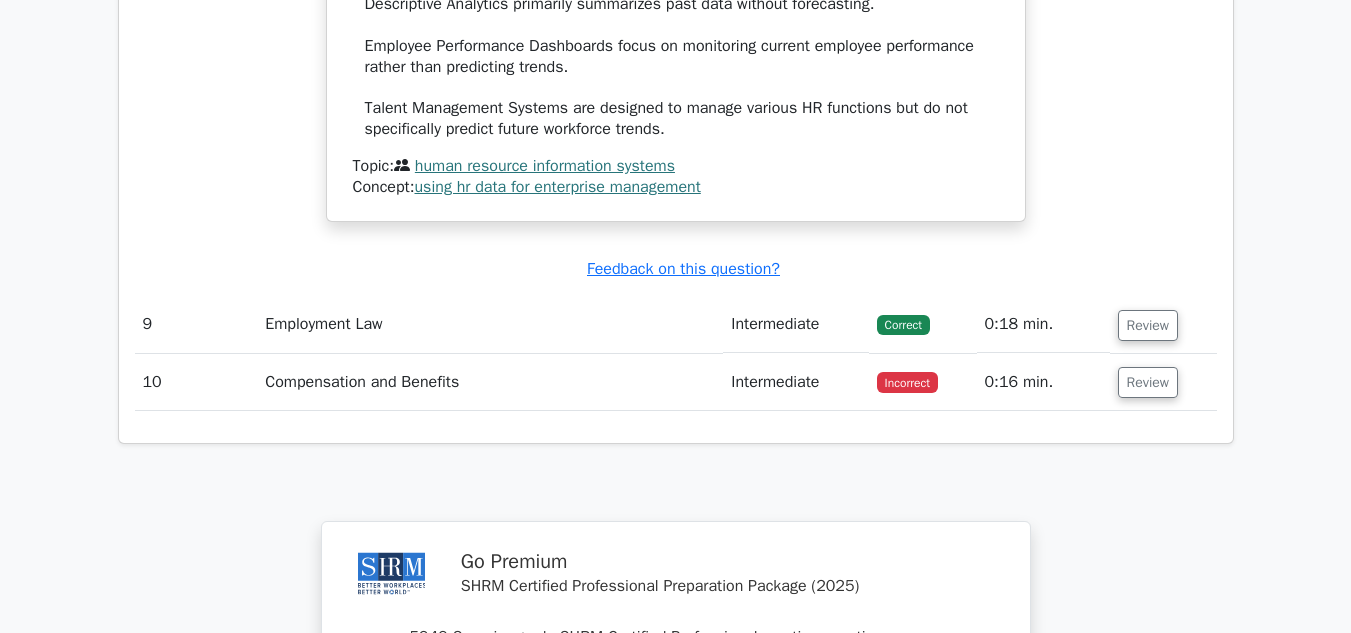 scroll, scrollTop: 8300, scrollLeft: 0, axis: vertical 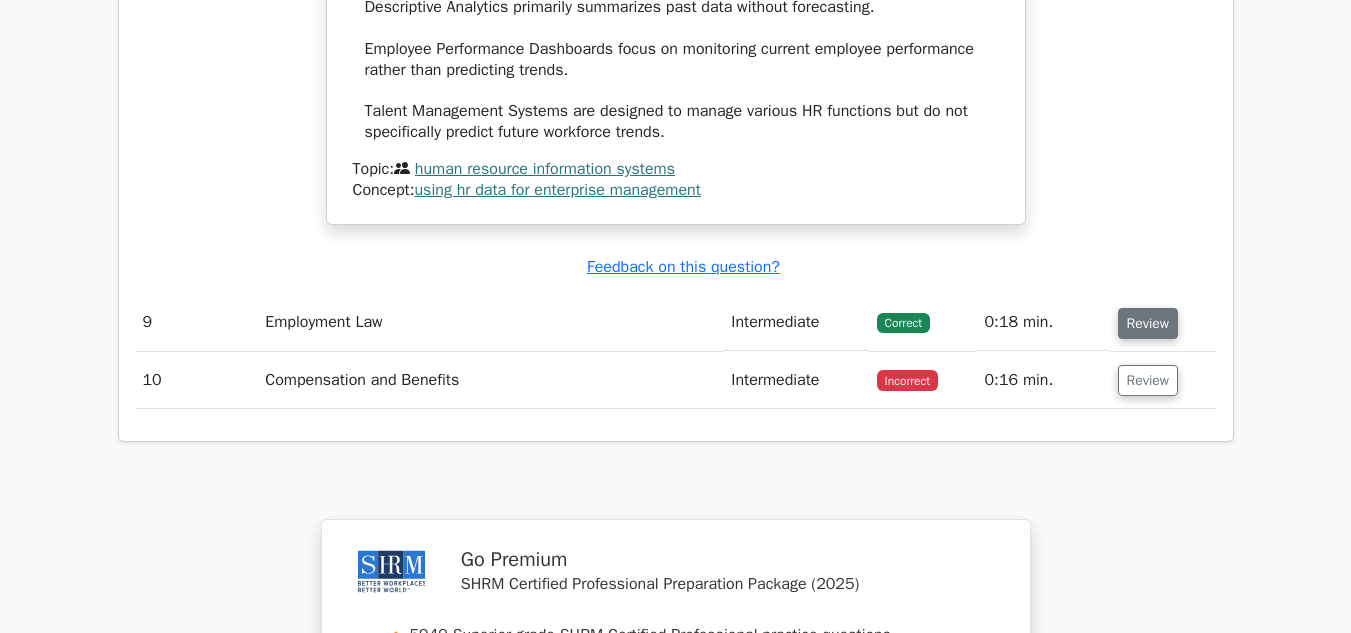 click on "Review" at bounding box center [1148, 323] 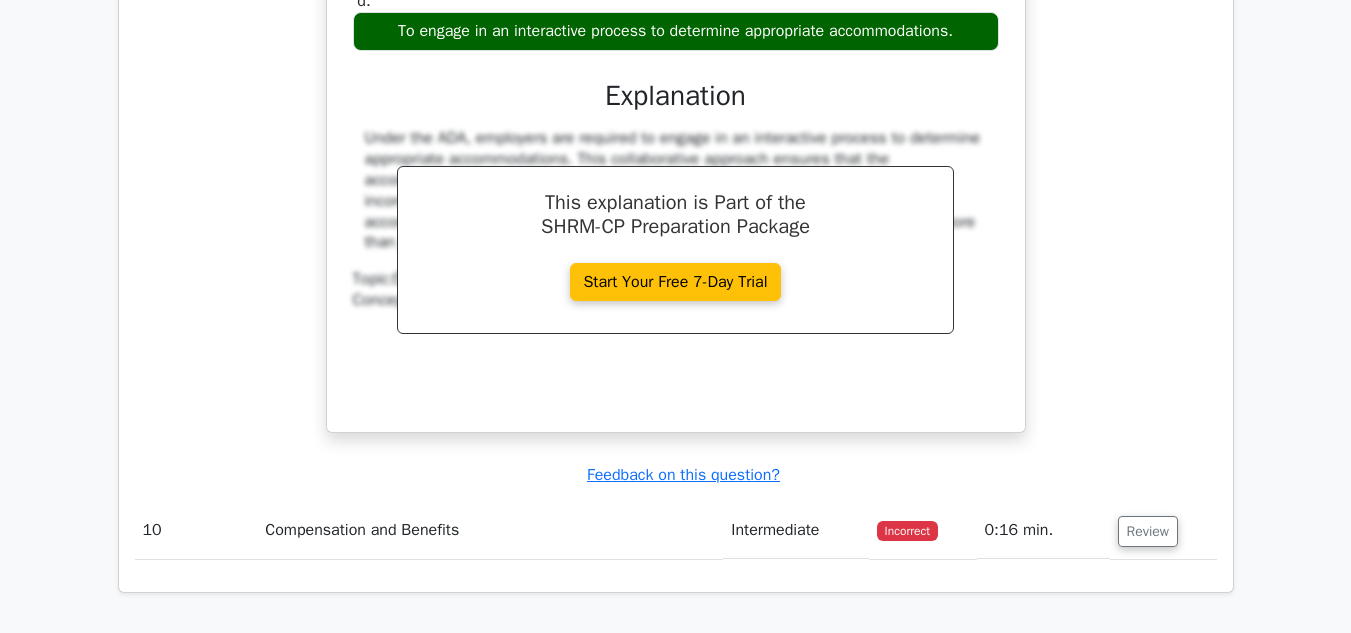 scroll, scrollTop: 9200, scrollLeft: 0, axis: vertical 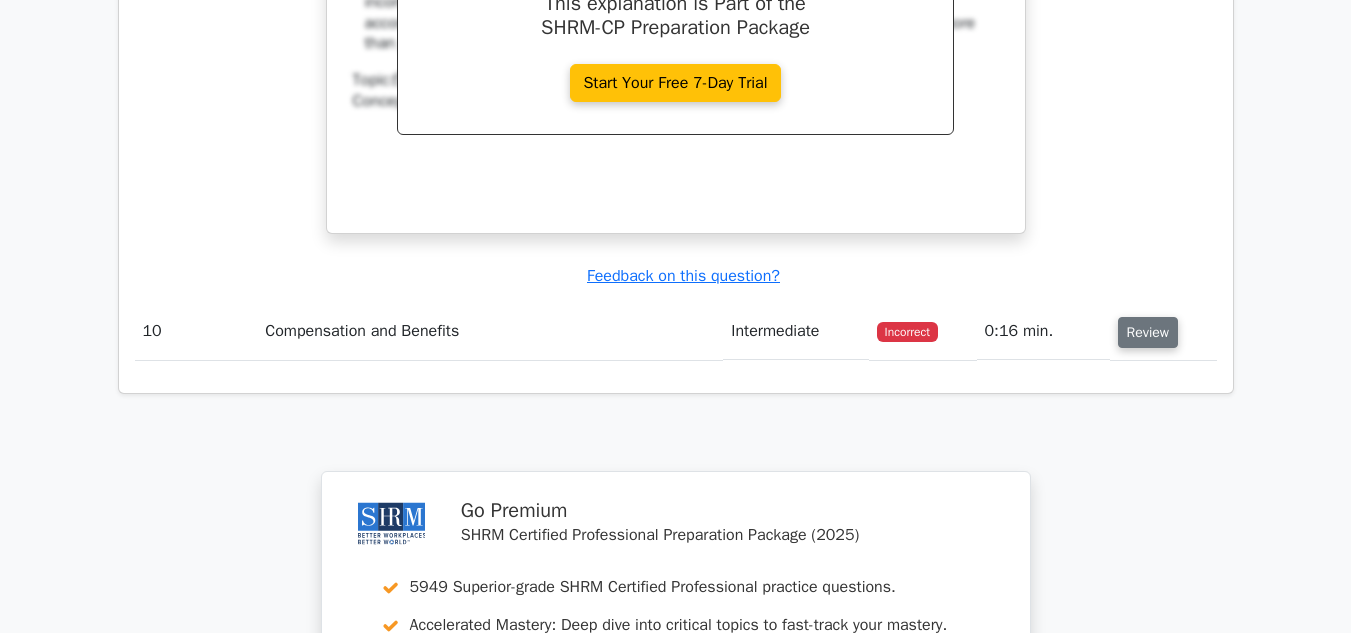 click on "Review" at bounding box center [1148, 332] 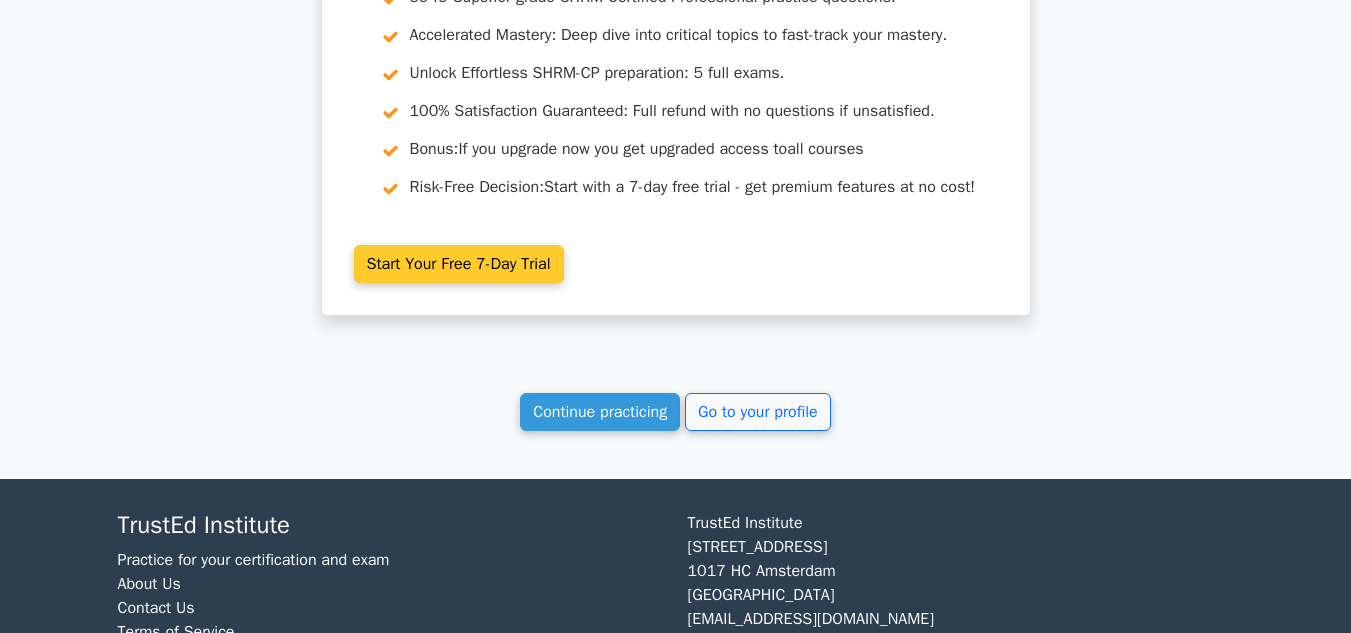 scroll, scrollTop: 10700, scrollLeft: 0, axis: vertical 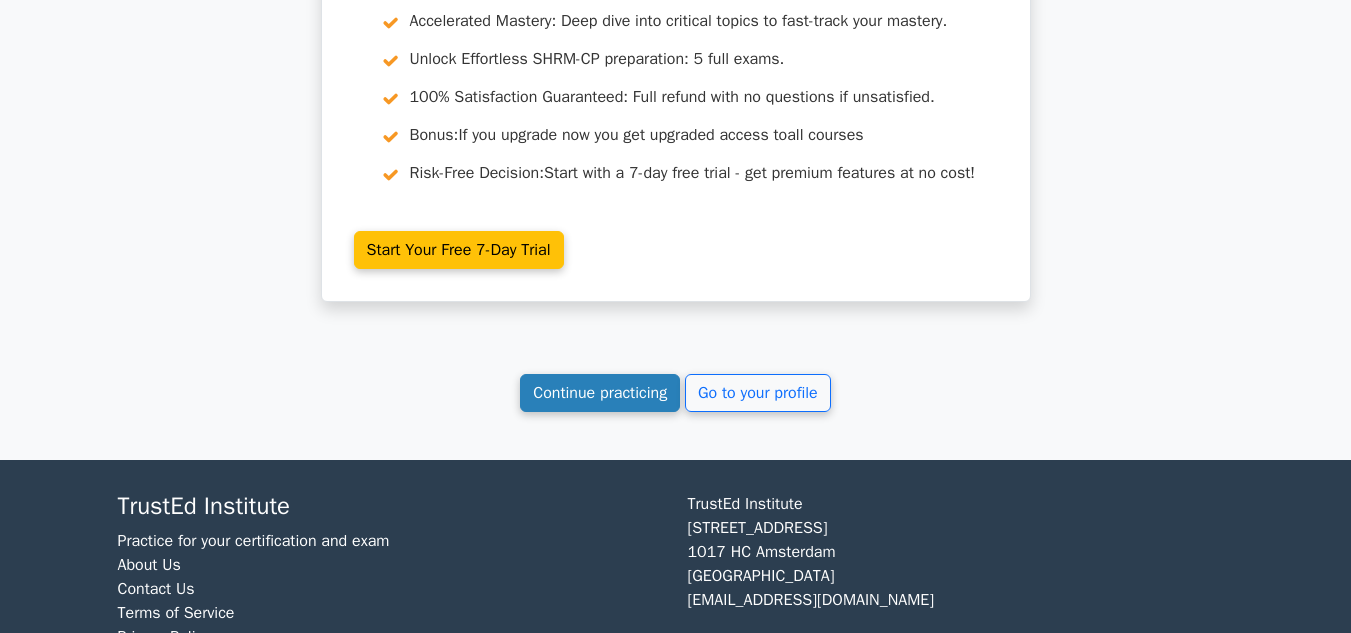 click on "Continue practicing" at bounding box center [600, 393] 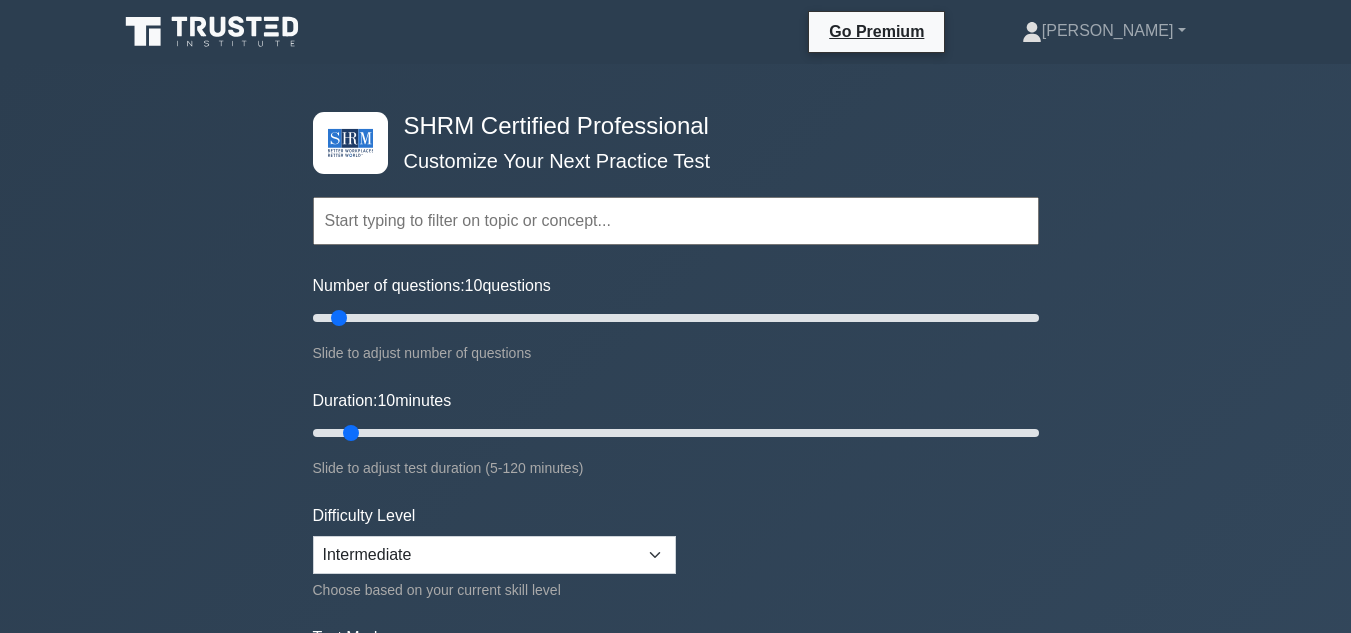 scroll, scrollTop: 0, scrollLeft: 0, axis: both 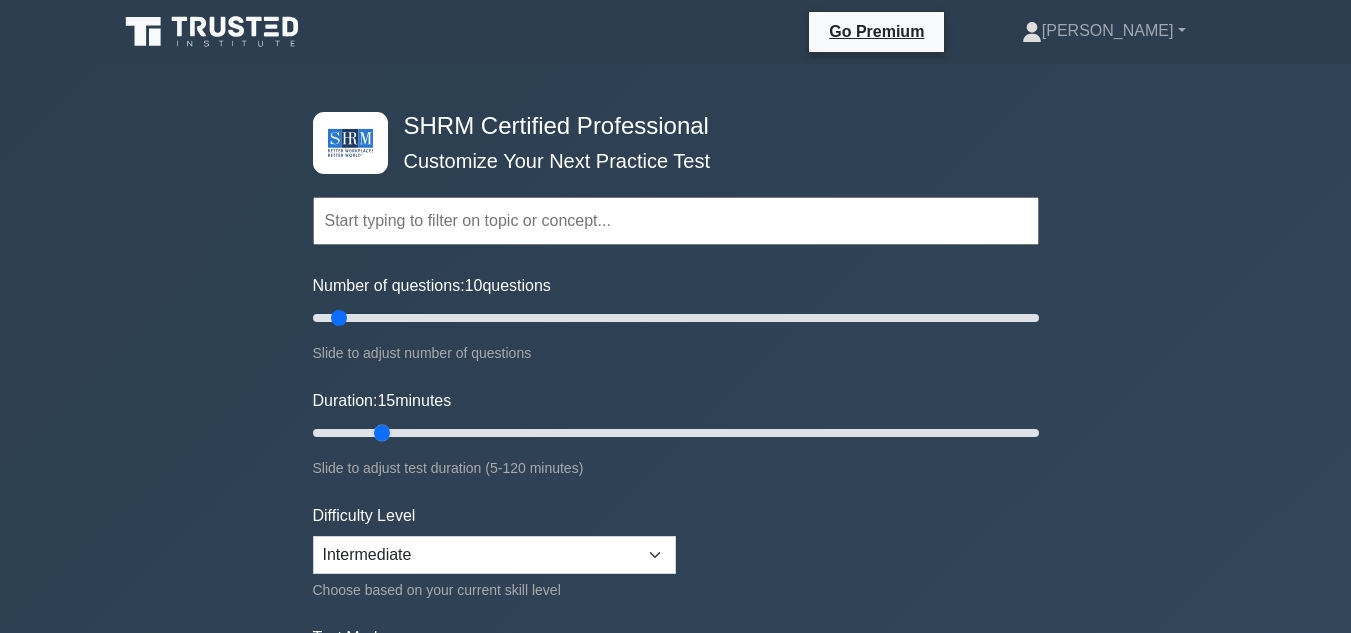 drag, startPoint x: 351, startPoint y: 435, endPoint x: 367, endPoint y: 435, distance: 16 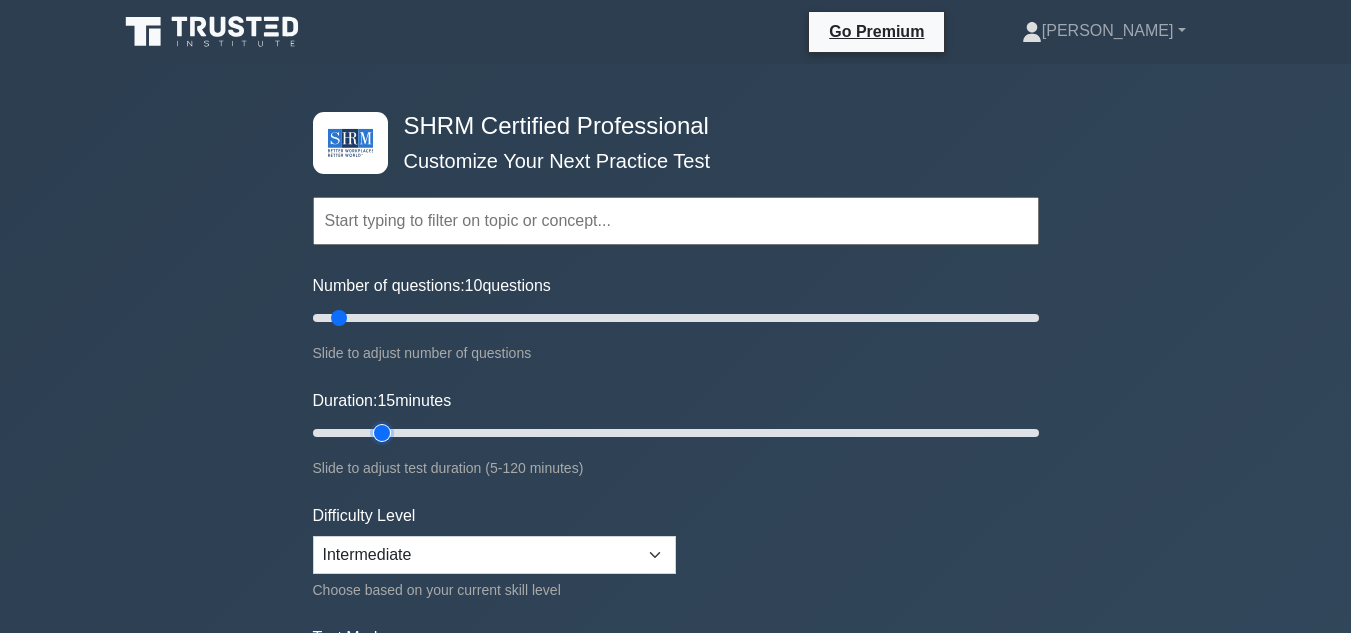 type on "15" 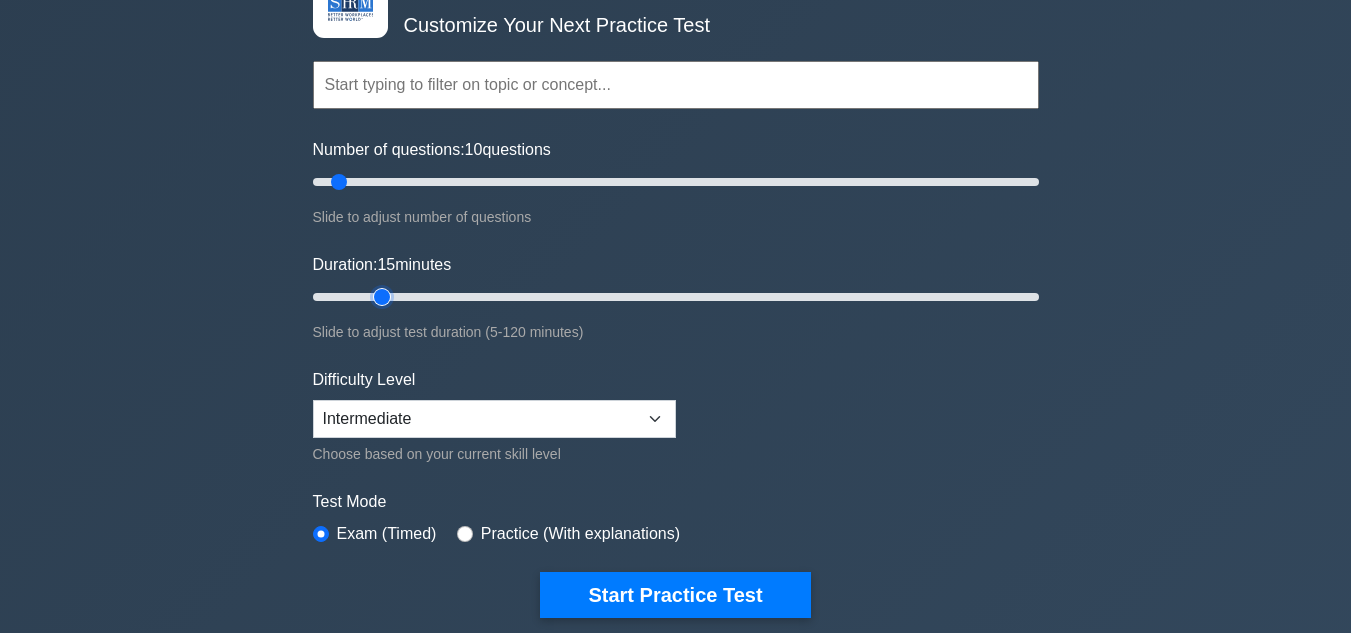 scroll, scrollTop: 200, scrollLeft: 0, axis: vertical 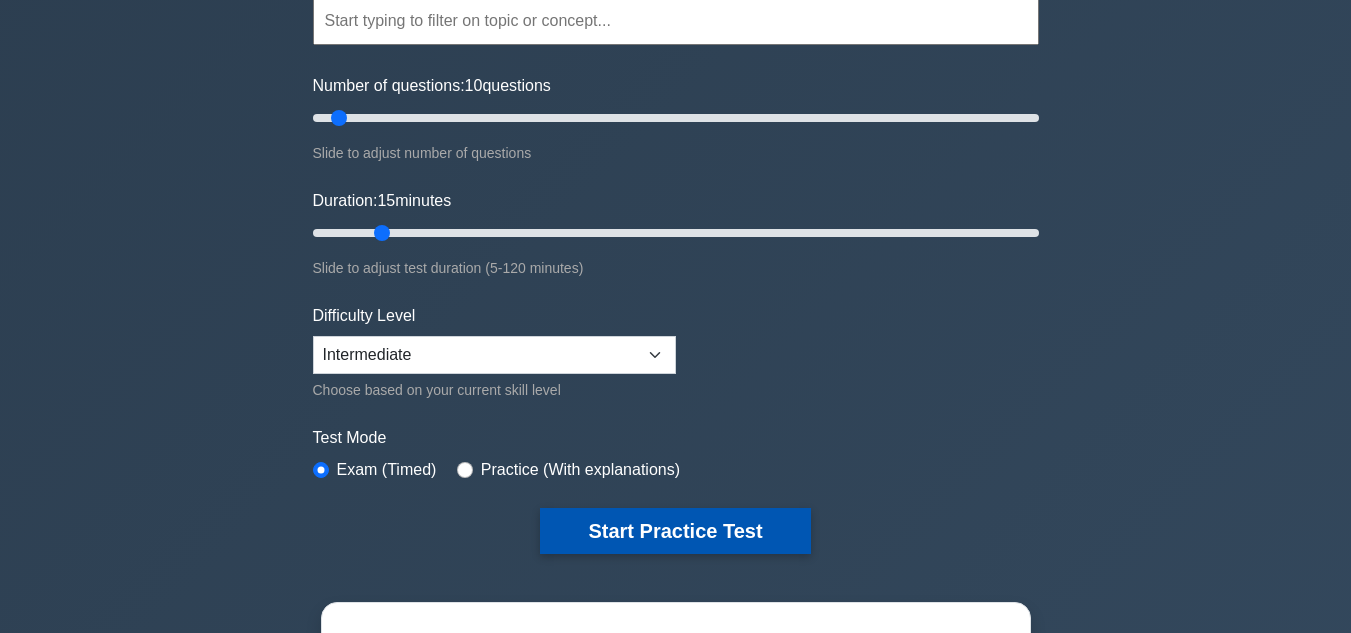 click on "Start Practice Test" at bounding box center (675, 531) 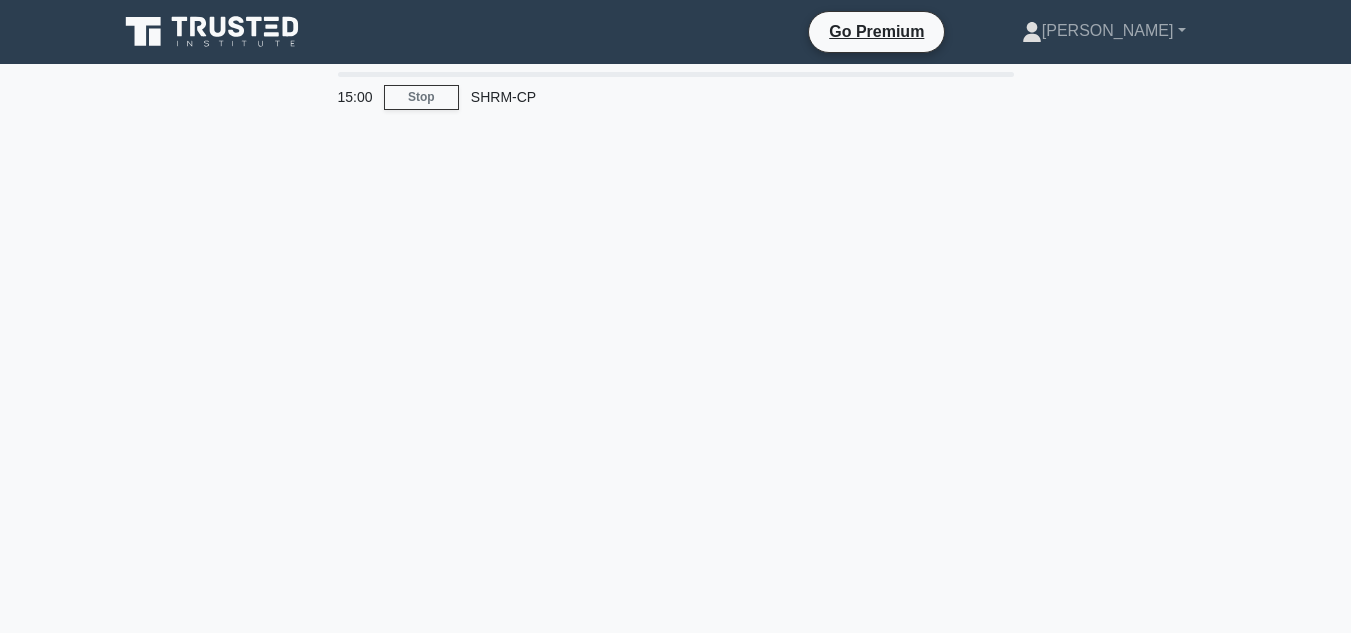 scroll, scrollTop: 0, scrollLeft: 0, axis: both 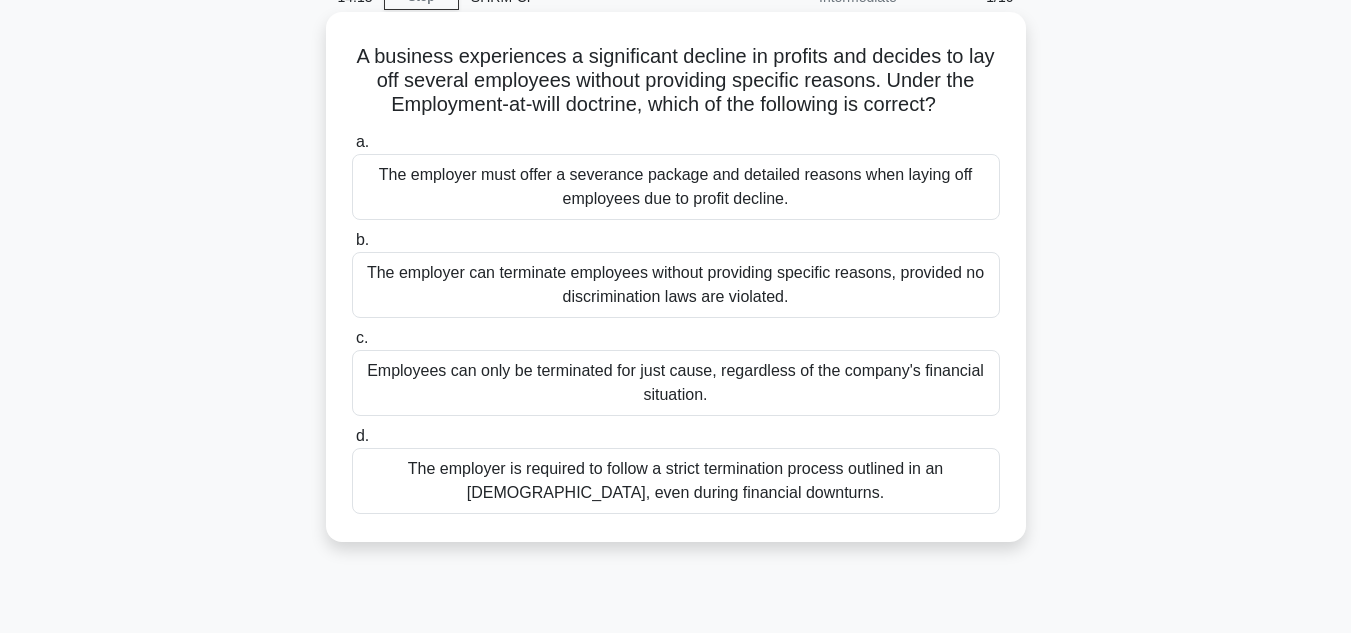 click on "The employer is required to follow a strict termination process outlined in an [DEMOGRAPHIC_DATA], even during financial downturns." at bounding box center [676, 481] 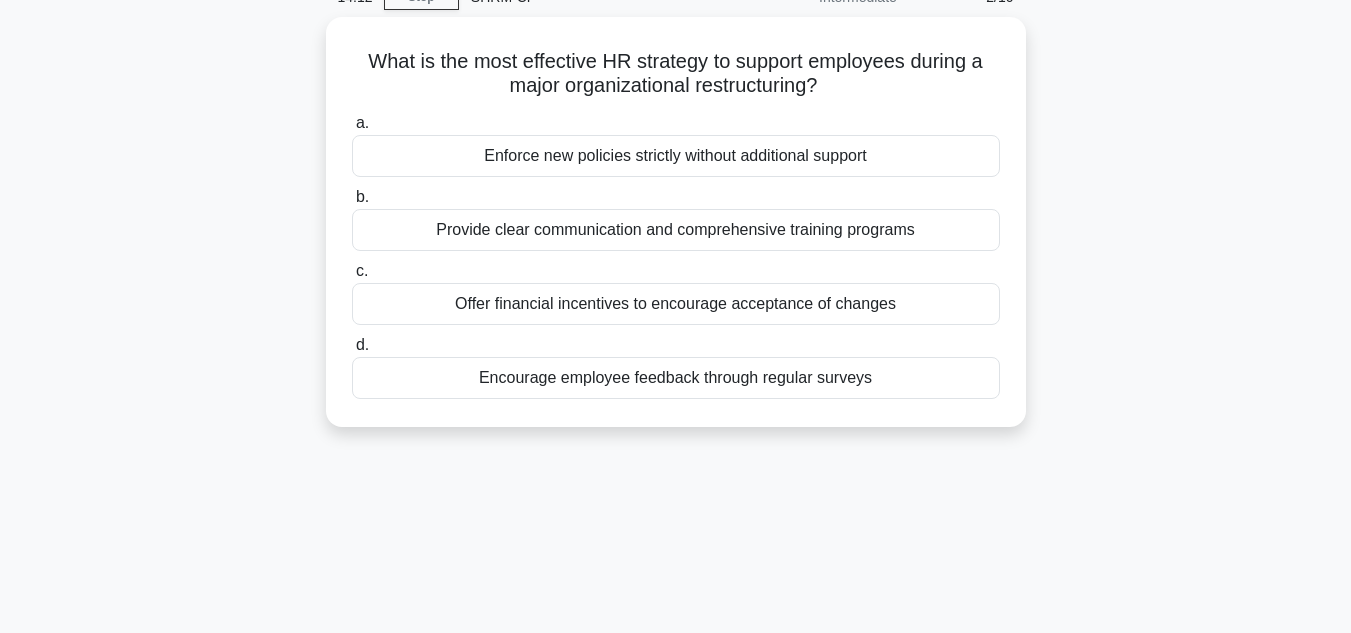 scroll, scrollTop: 0, scrollLeft: 0, axis: both 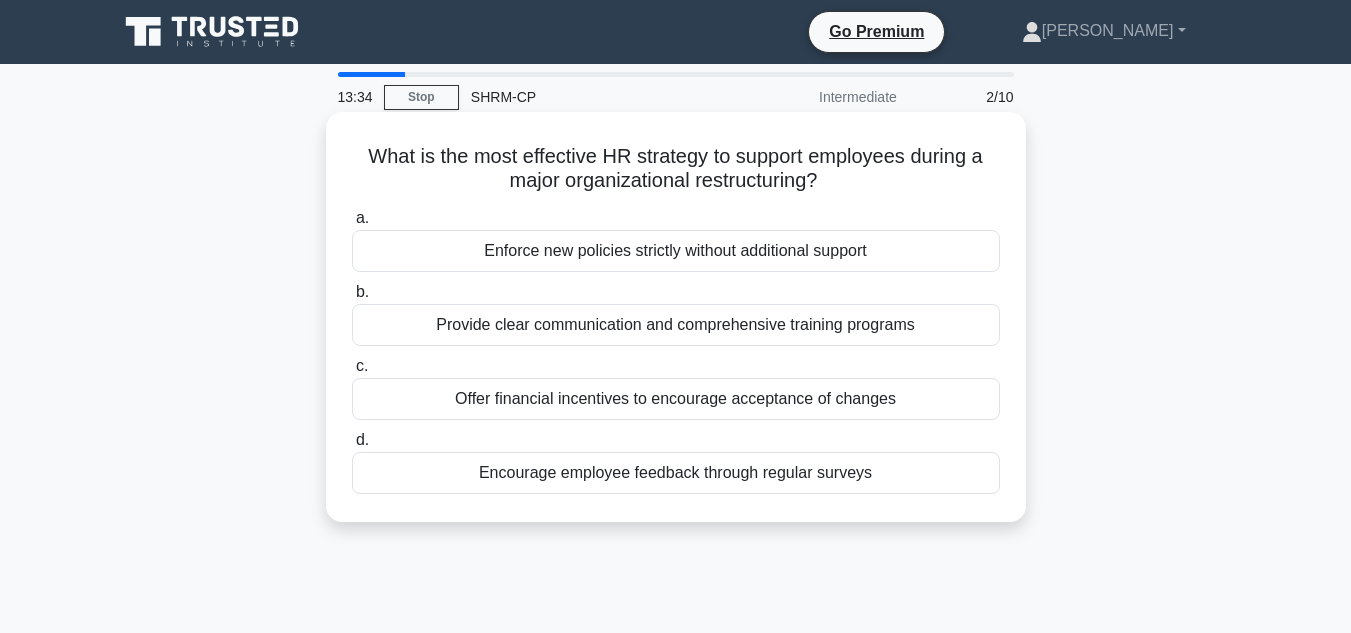 click on "Provide clear communication and comprehensive training programs" at bounding box center (676, 325) 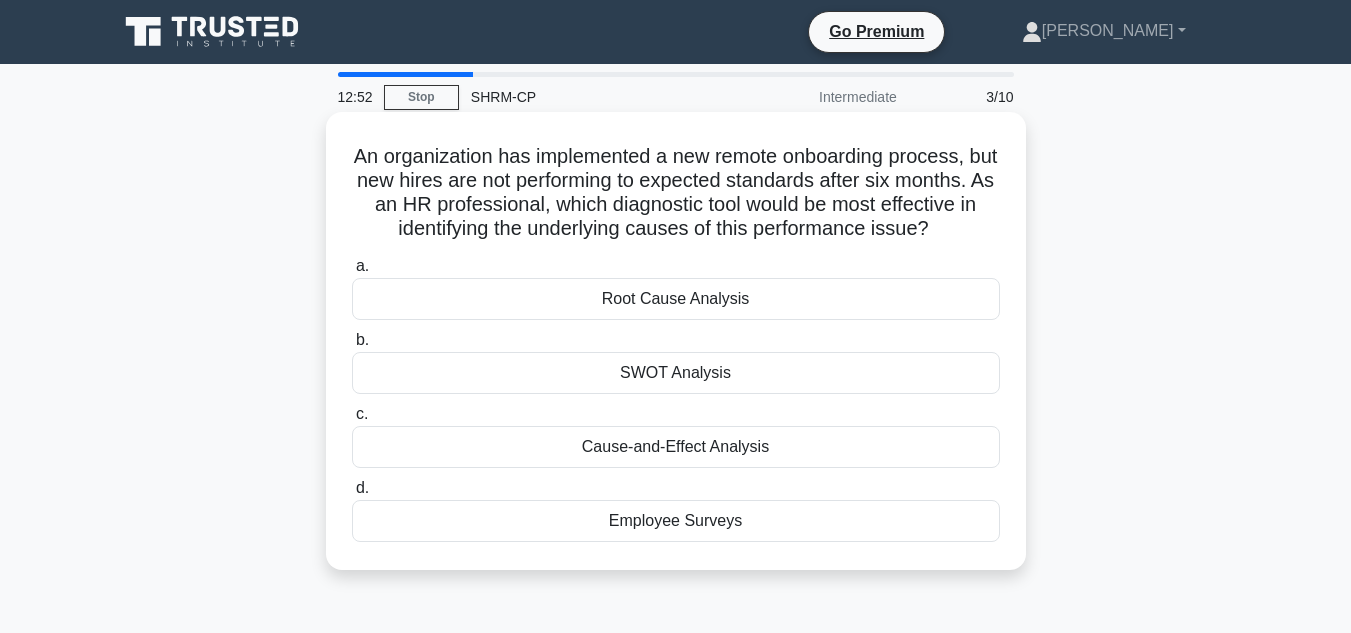 click on "Employee Surveys" at bounding box center (676, 521) 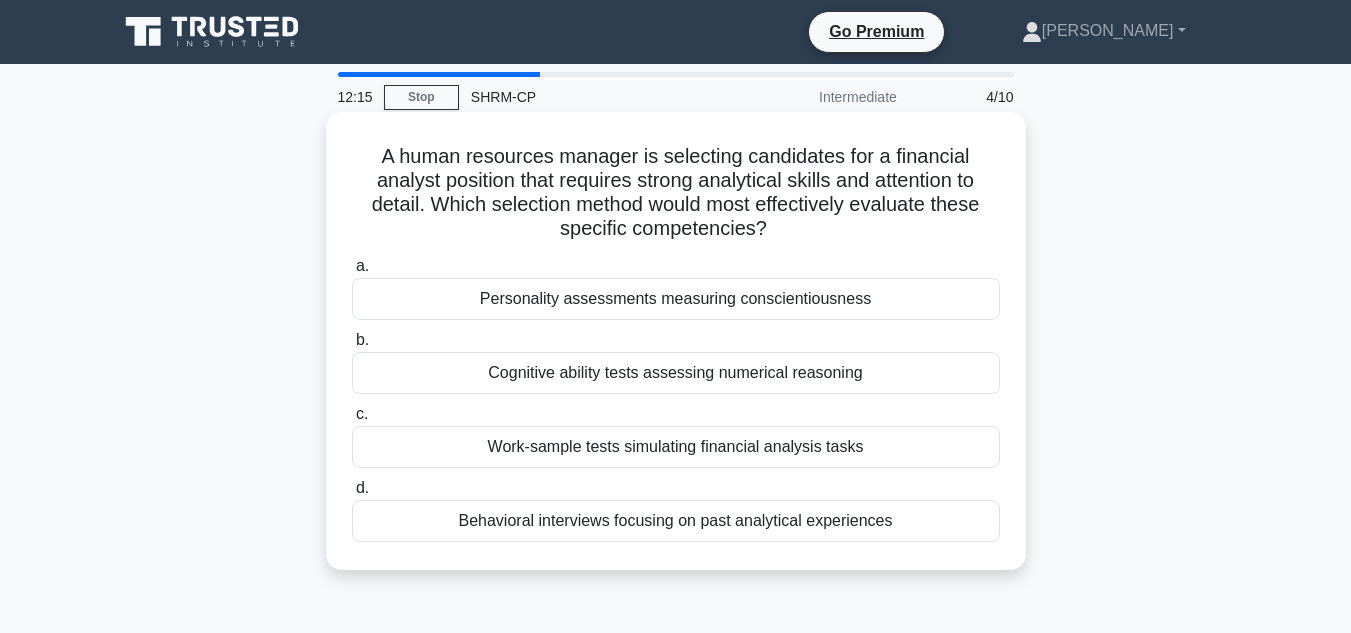 click on "Work-sample tests simulating financial analysis tasks" at bounding box center (676, 447) 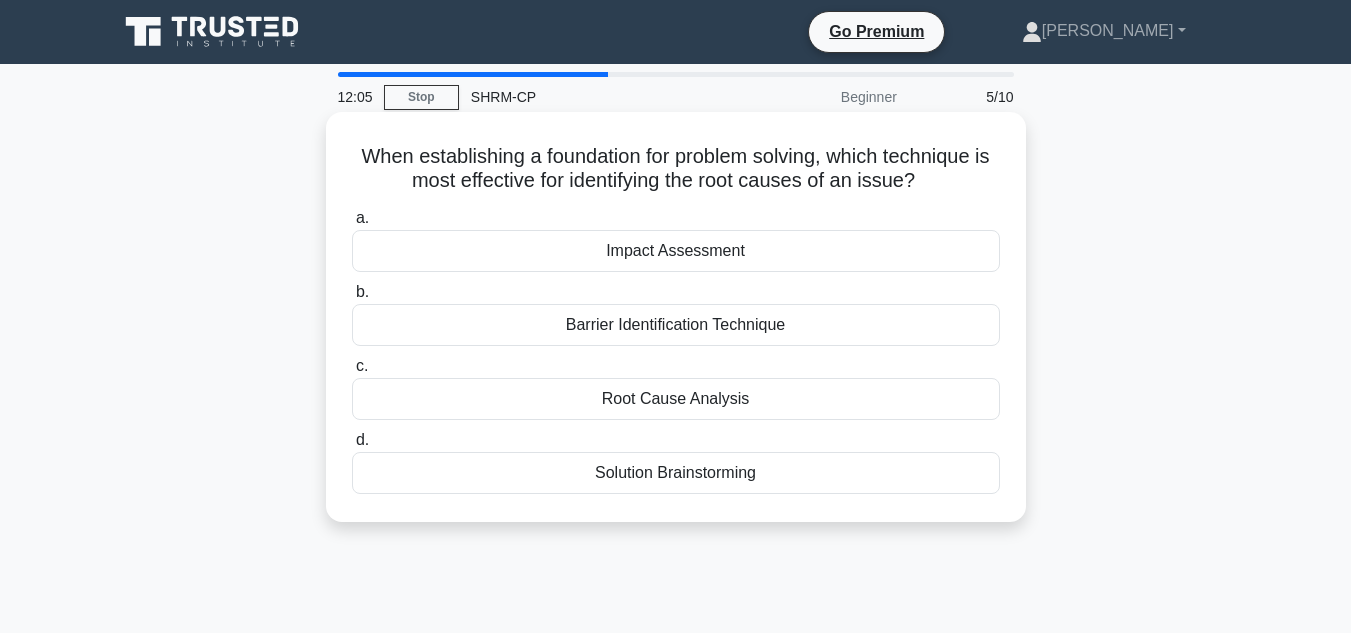 click on "Root Cause Analysis" at bounding box center [676, 399] 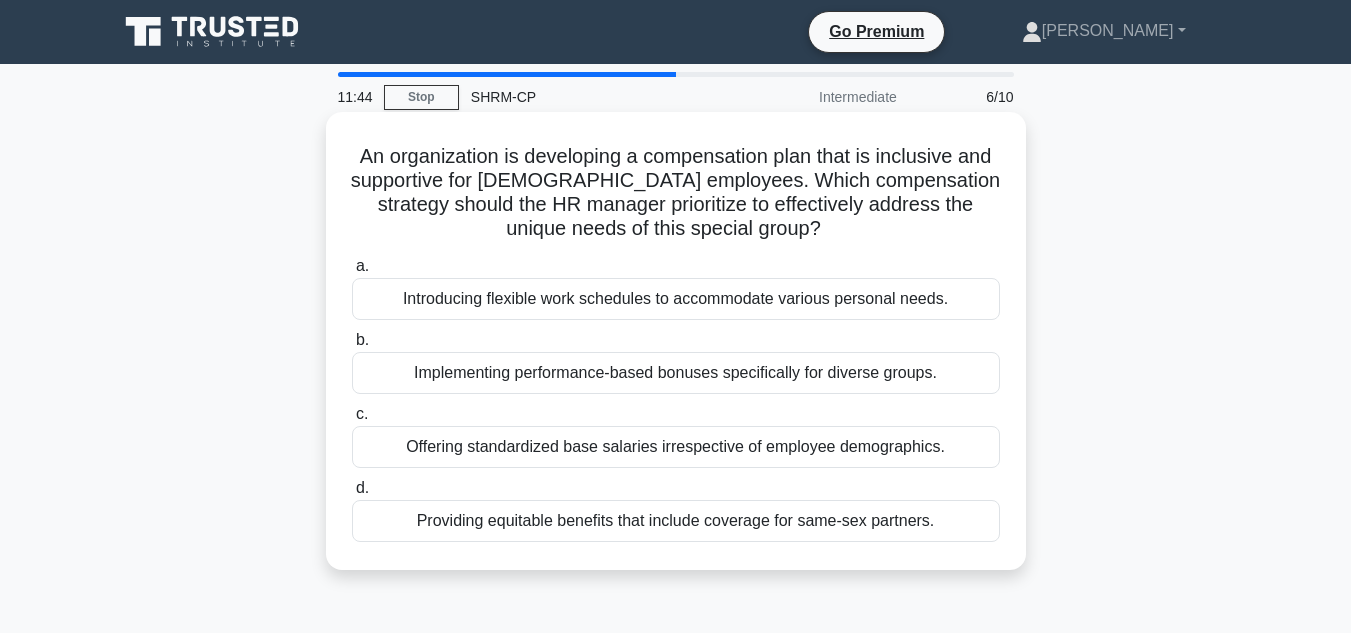 click on "Offering standardized base salaries irrespective of employee demographics." at bounding box center (676, 447) 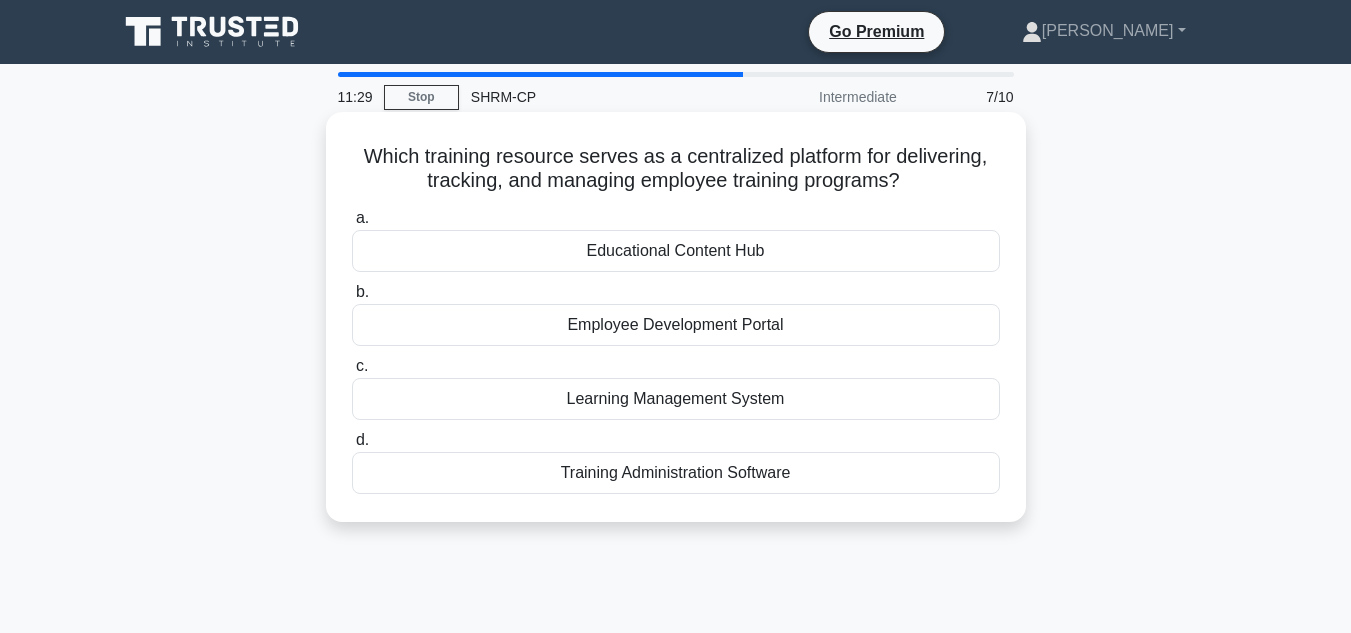 click on "Employee Development Portal" at bounding box center [676, 325] 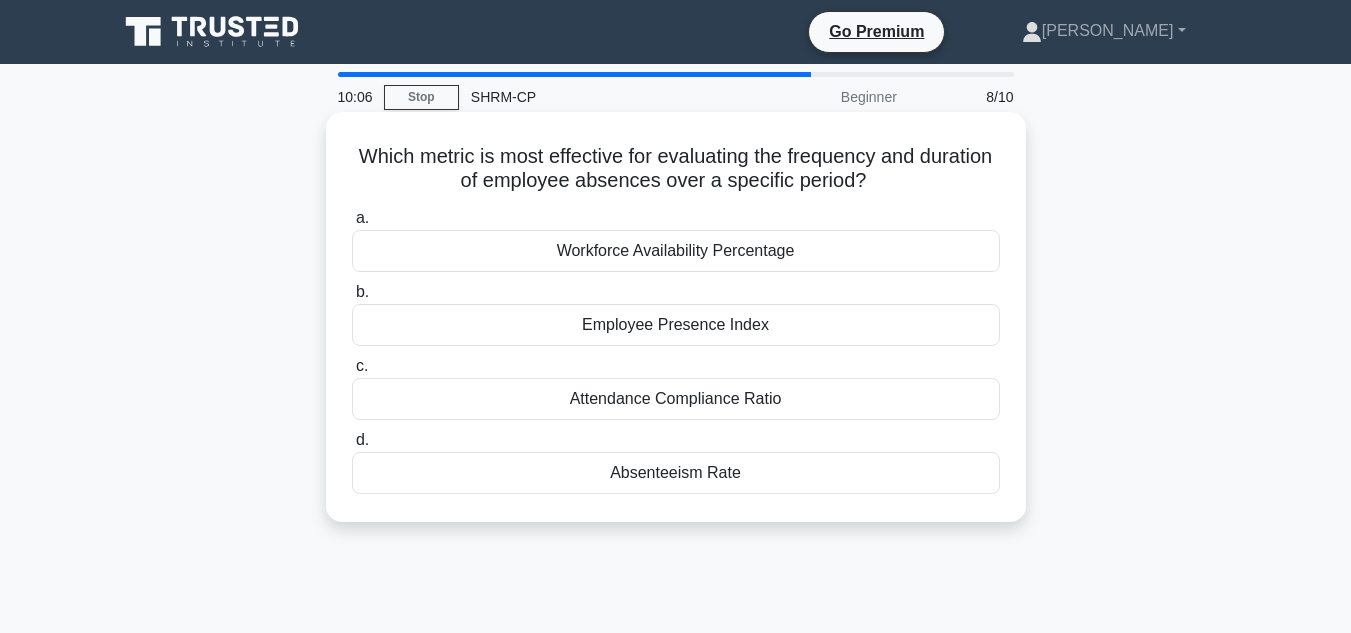 click on "Attendance Compliance Ratio" at bounding box center [676, 399] 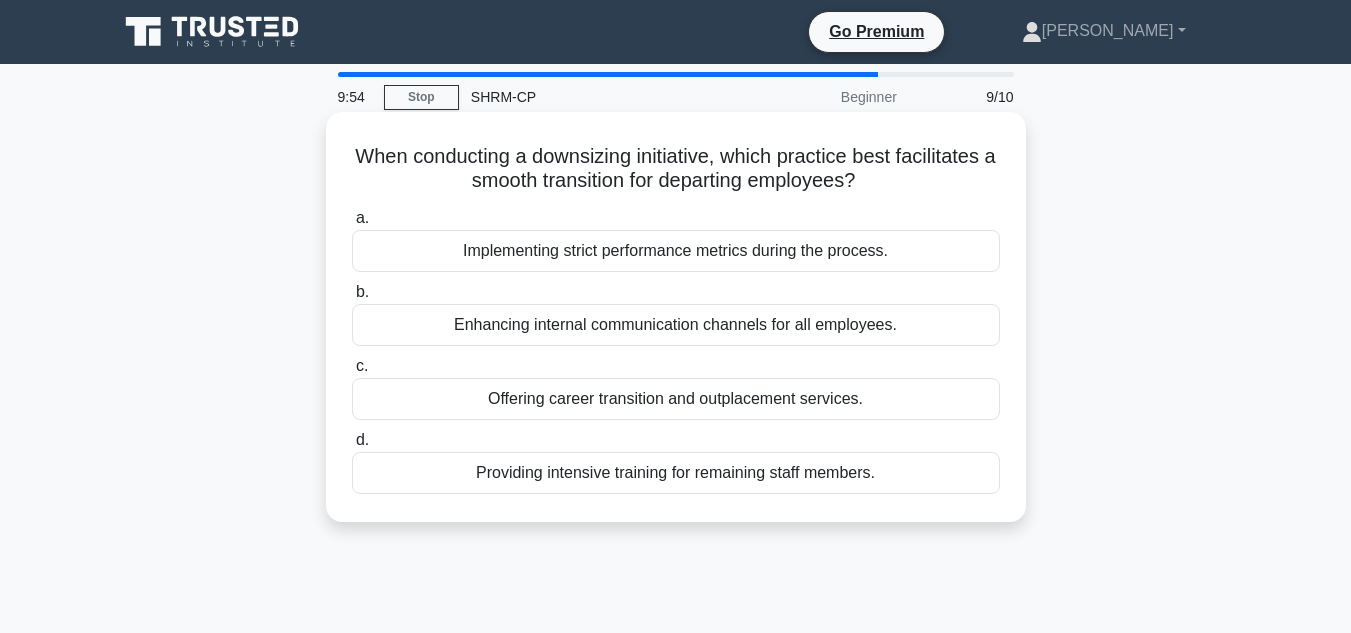 click on "Offering career transition and outplacement services." at bounding box center [676, 399] 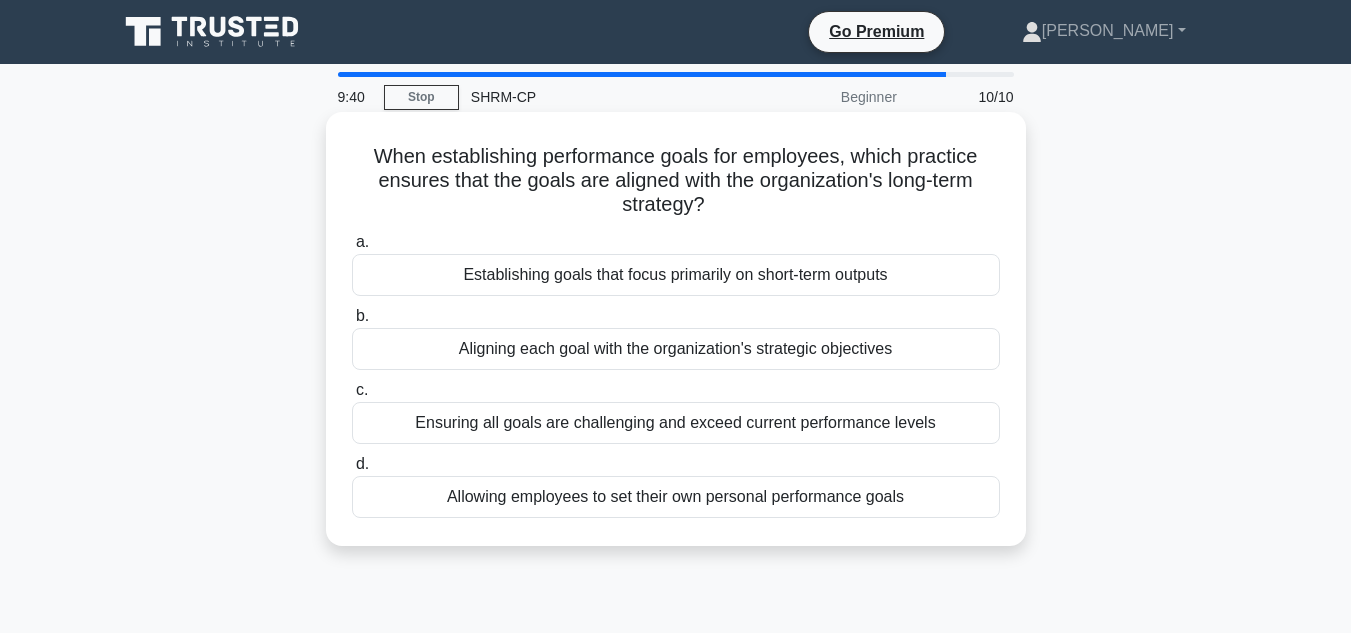 click on "Aligning each goal with the organization's strategic objectives" at bounding box center (676, 349) 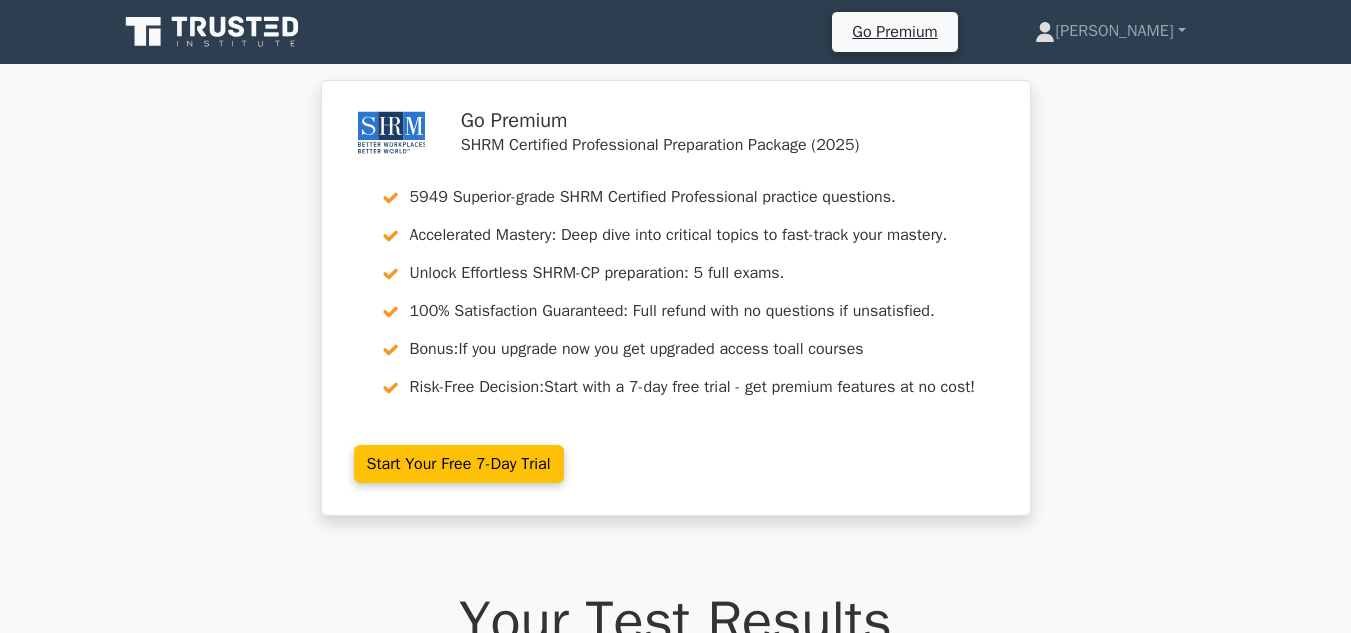 scroll, scrollTop: 278, scrollLeft: 0, axis: vertical 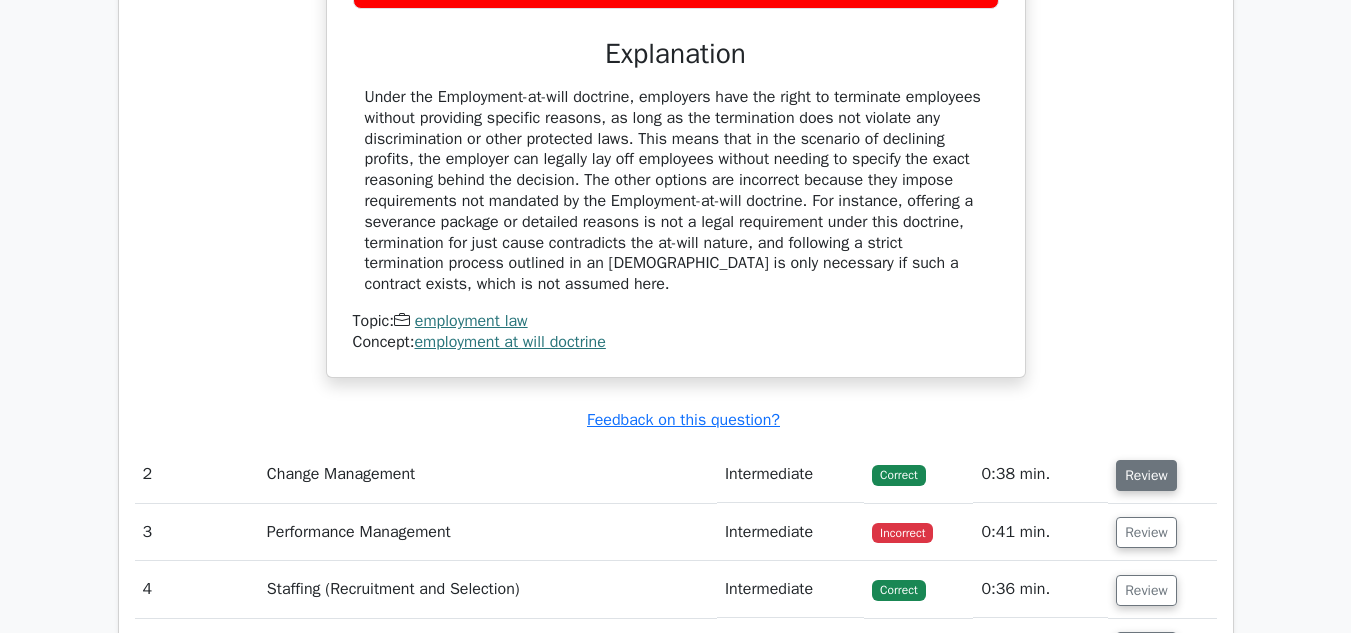 click on "Review" at bounding box center (1146, 475) 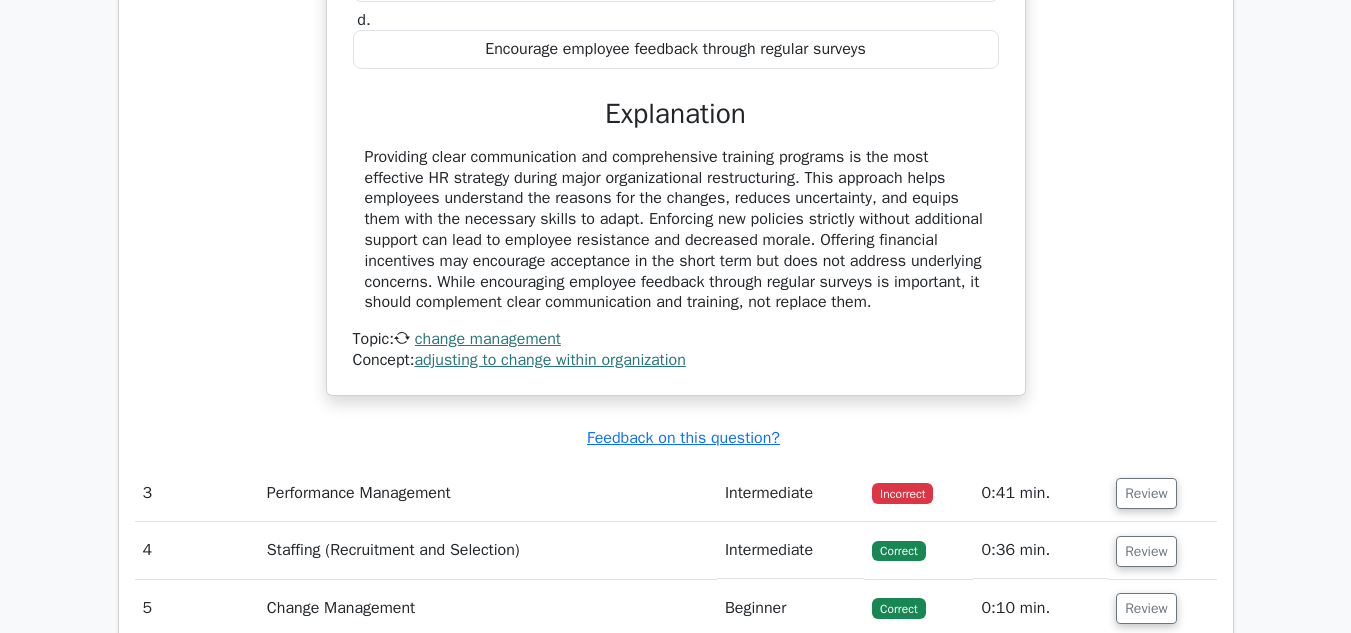 scroll, scrollTop: 3100, scrollLeft: 0, axis: vertical 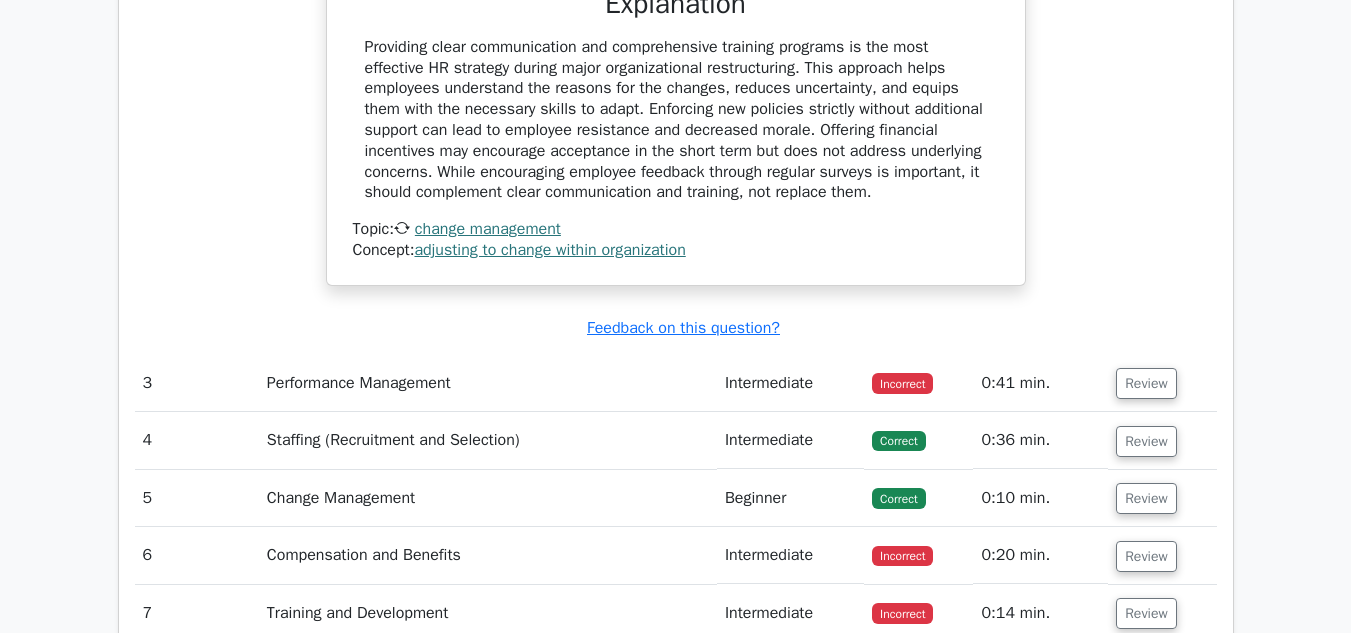 click on "Review" at bounding box center [1146, 383] 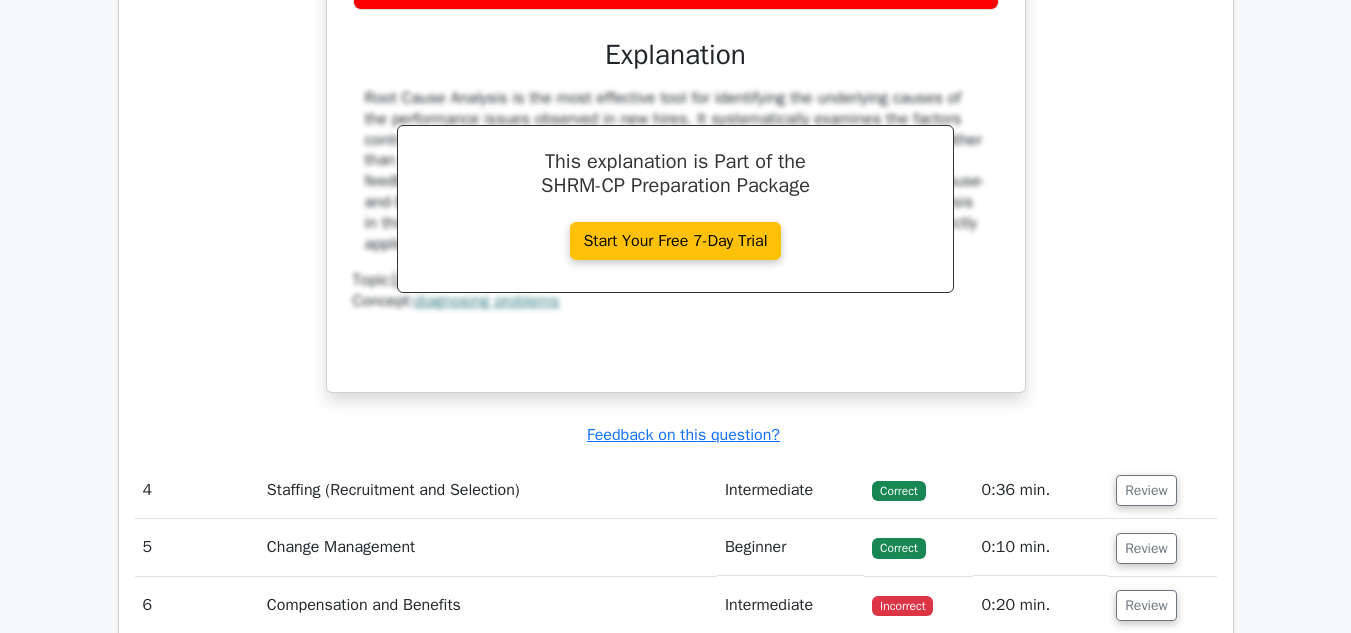 scroll, scrollTop: 4100, scrollLeft: 0, axis: vertical 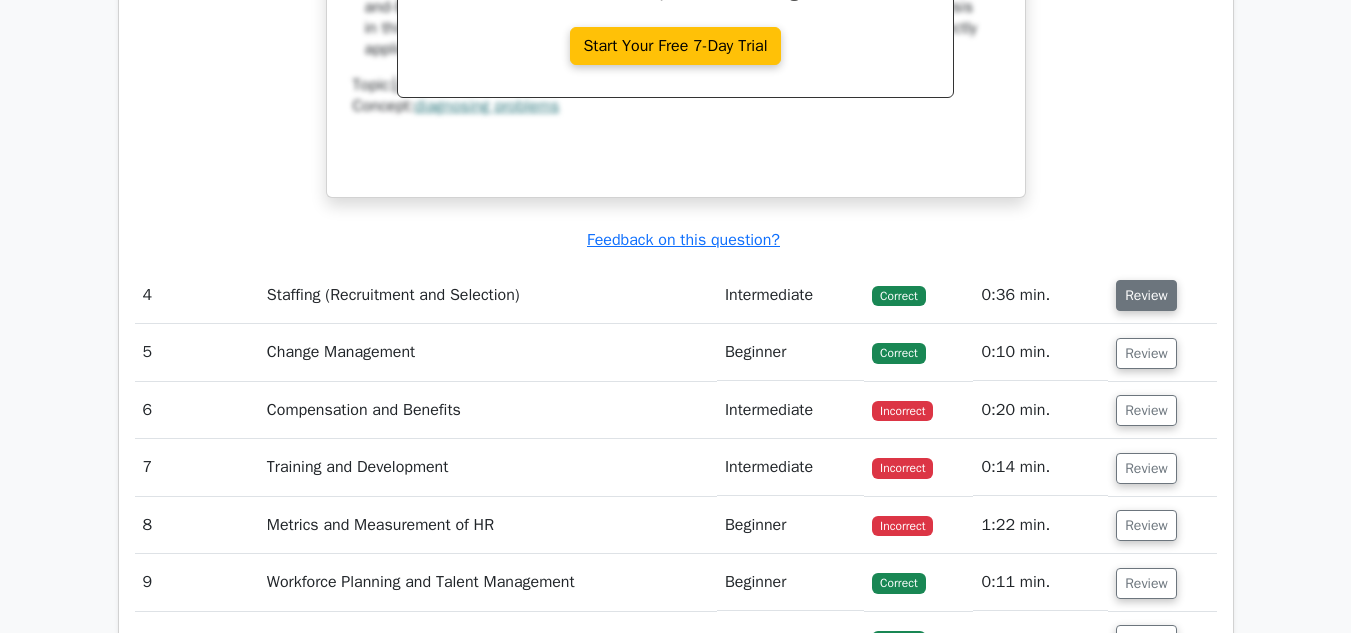 click on "Review" at bounding box center [1146, 295] 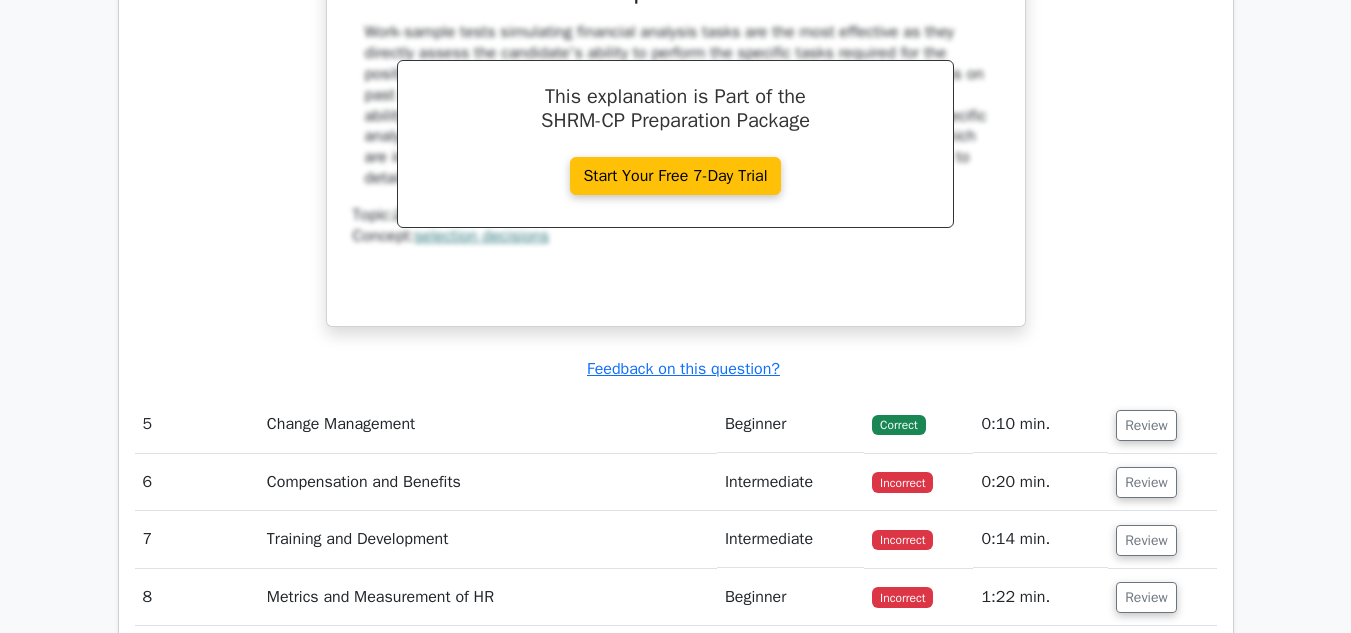 scroll, scrollTop: 4900, scrollLeft: 0, axis: vertical 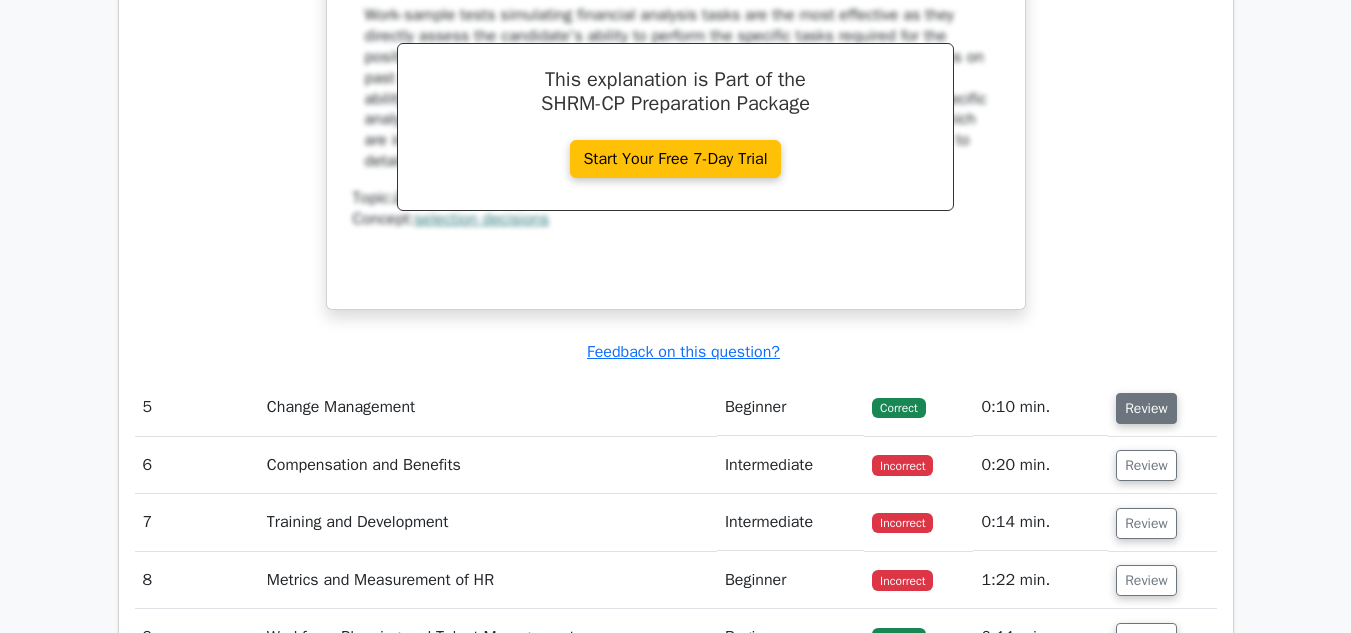 click on "Review" at bounding box center (1146, 408) 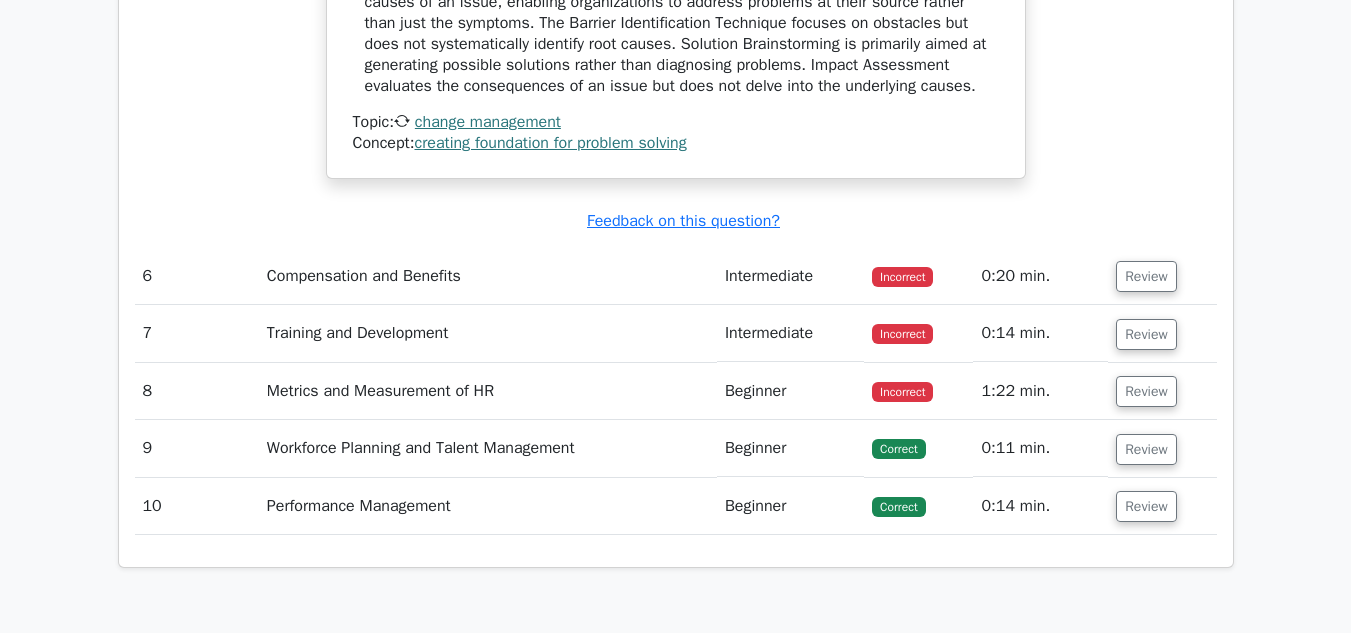 scroll, scrollTop: 5800, scrollLeft: 0, axis: vertical 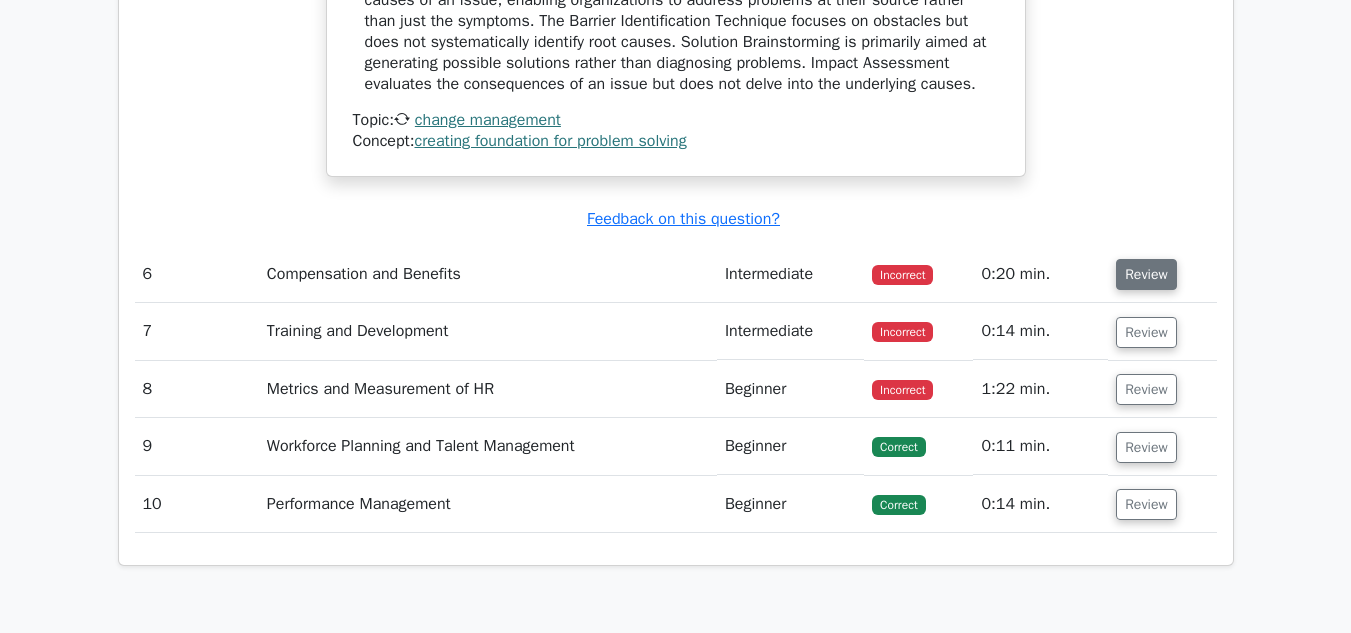 click on "Review" at bounding box center [1146, 274] 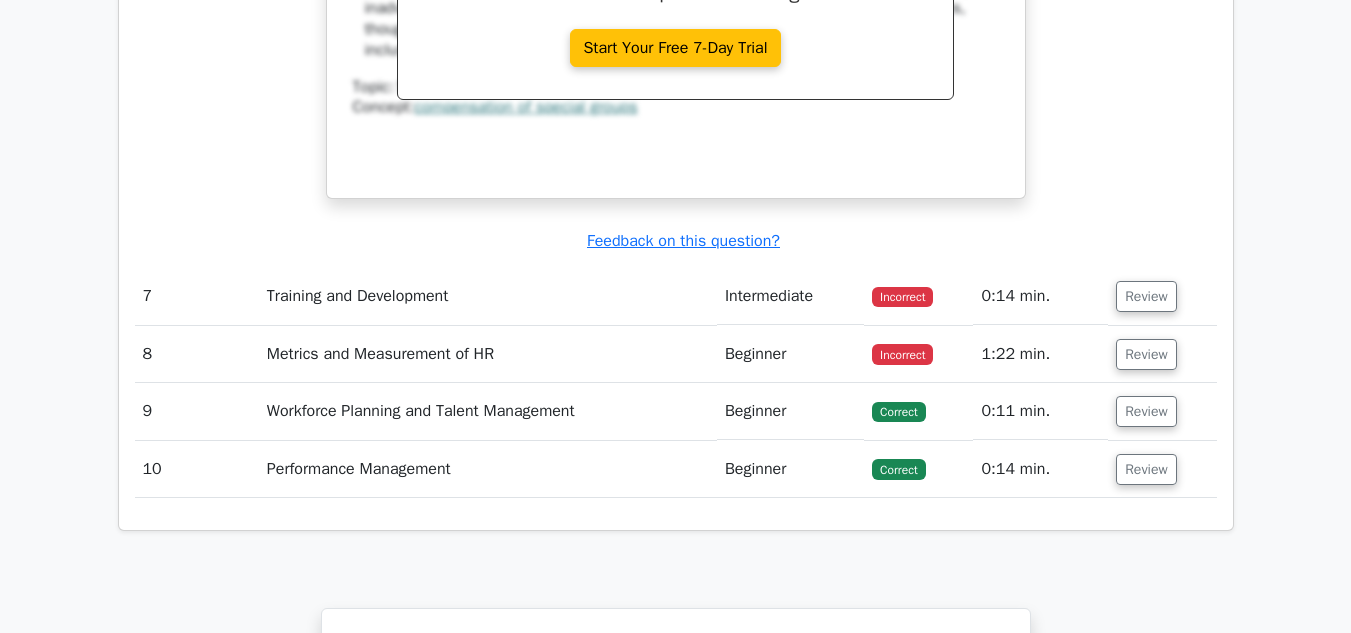 scroll, scrollTop: 6700, scrollLeft: 0, axis: vertical 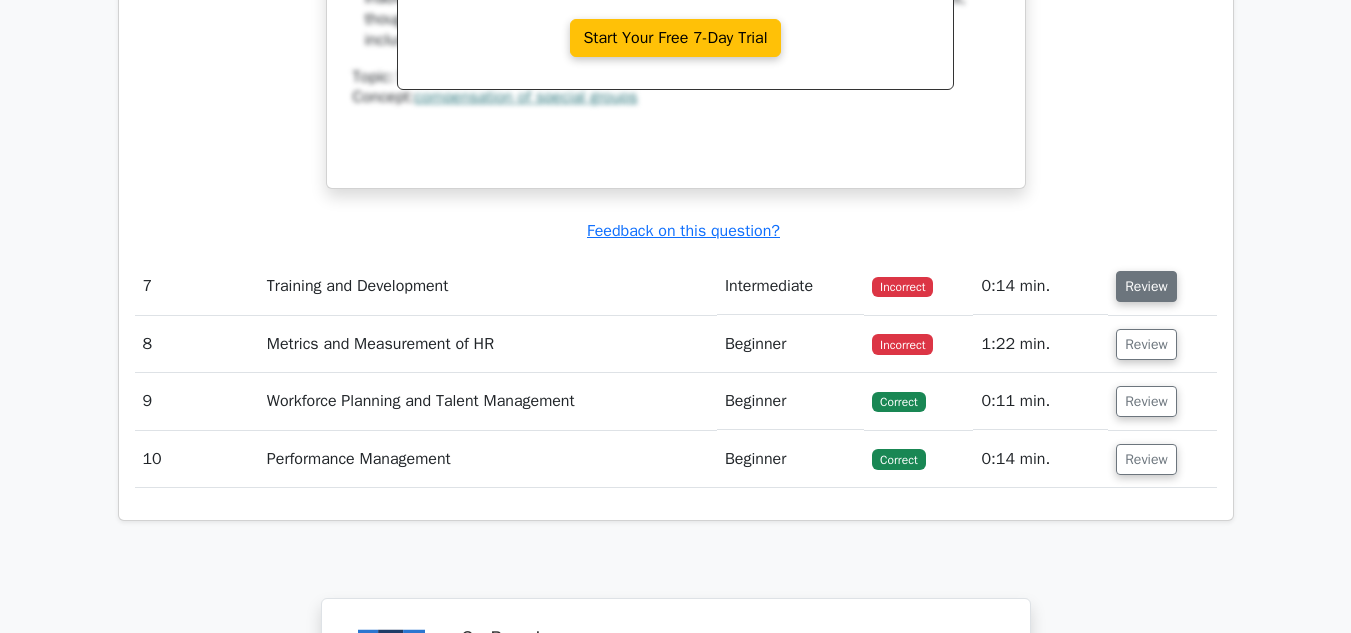 click on "Review" at bounding box center (1146, 286) 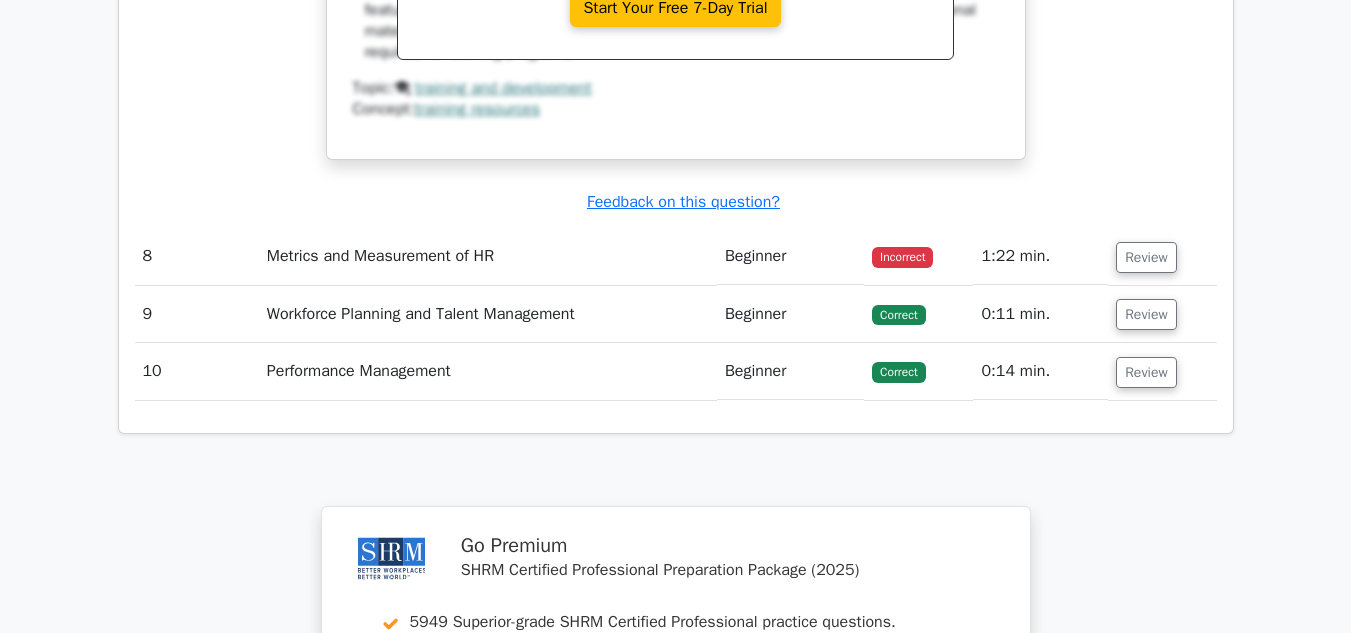 scroll, scrollTop: 7600, scrollLeft: 0, axis: vertical 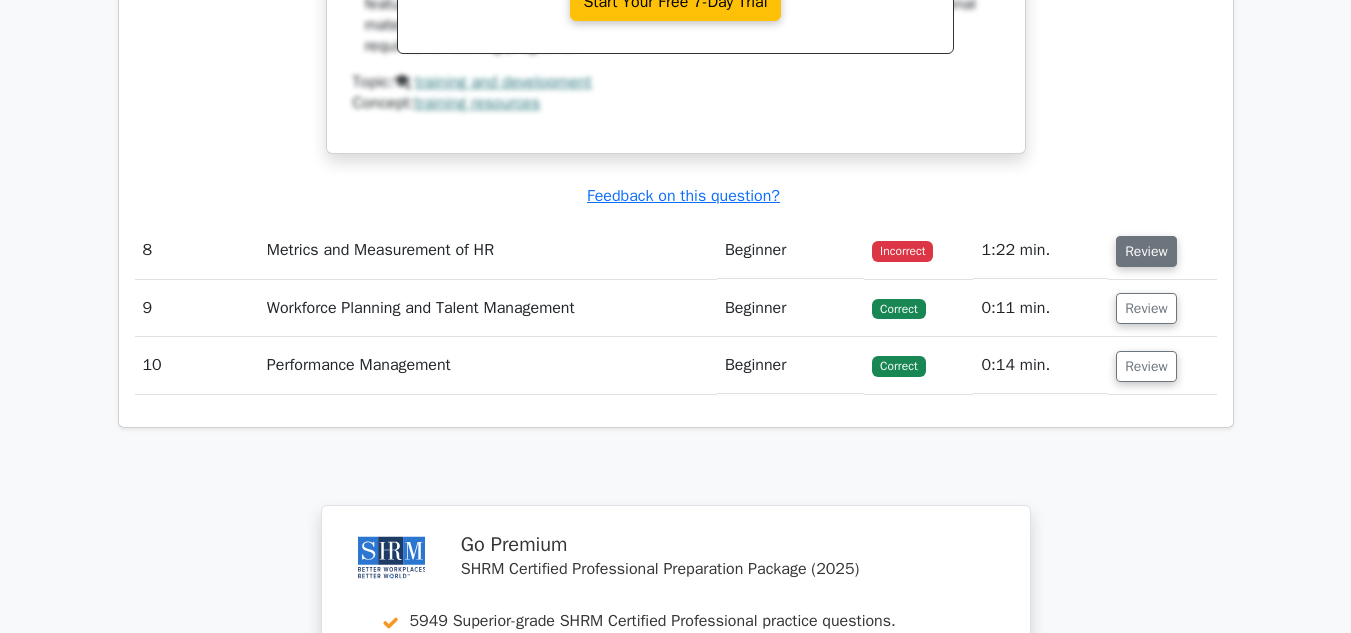click on "Review" at bounding box center (1146, 251) 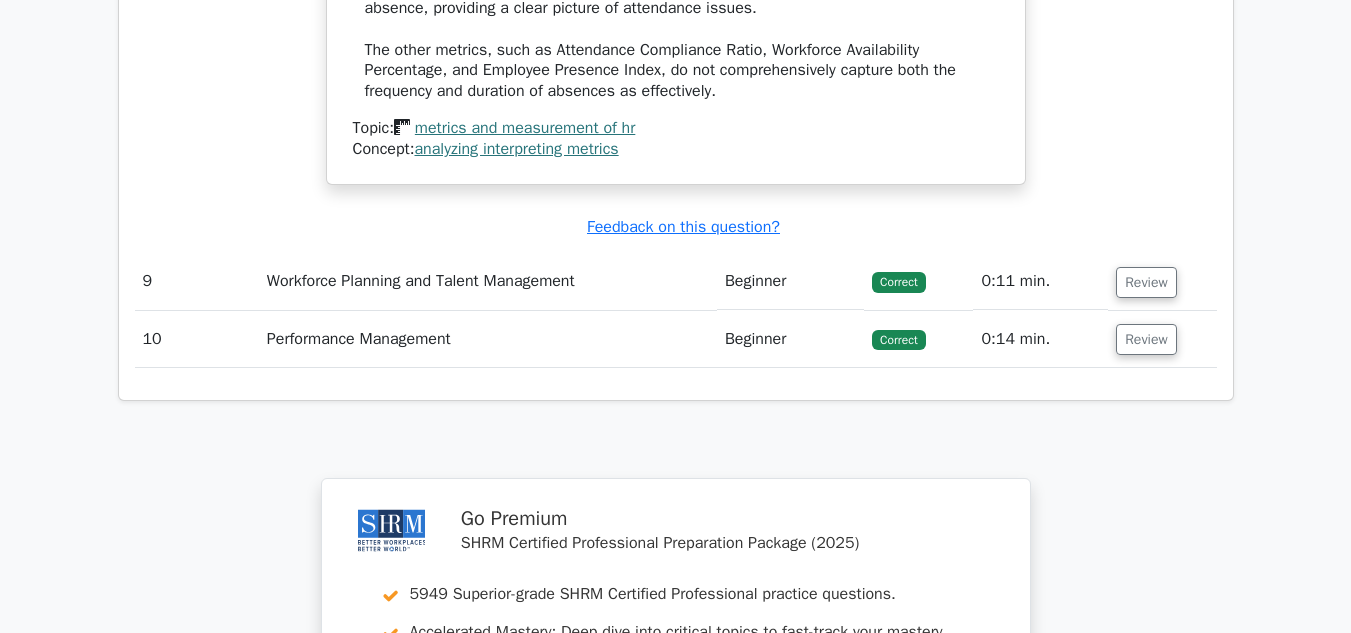 scroll, scrollTop: 8400, scrollLeft: 0, axis: vertical 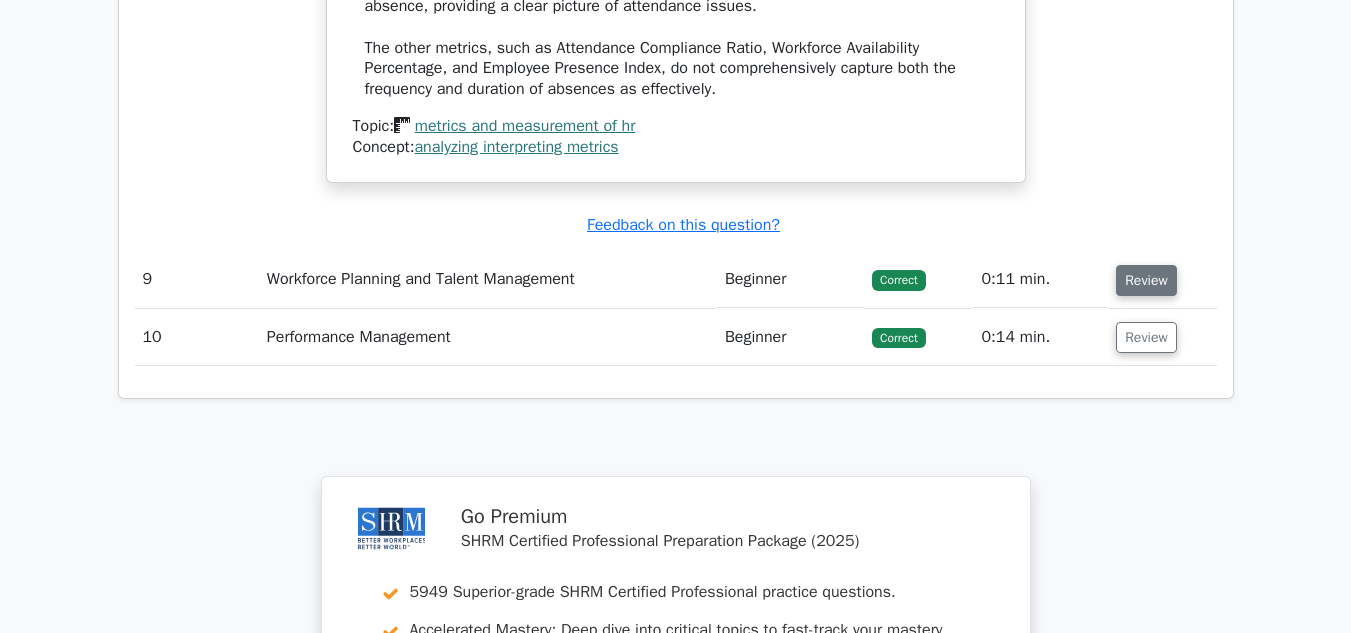 click on "Review" at bounding box center [1146, 280] 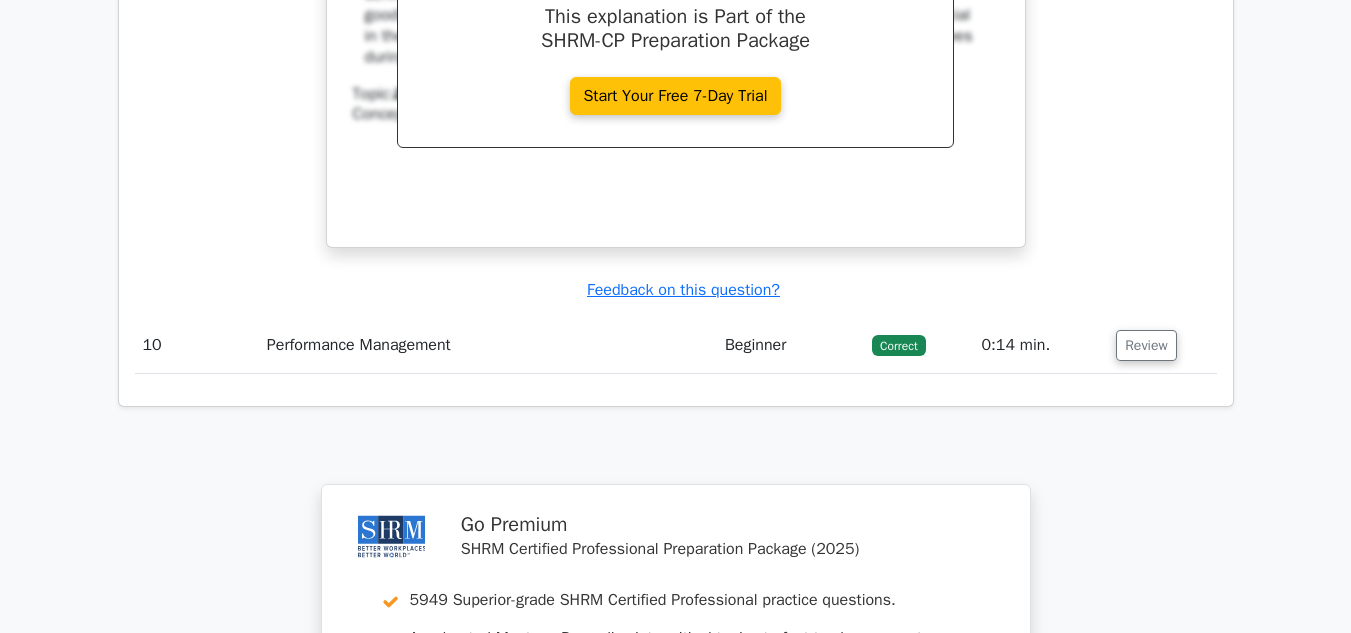 scroll, scrollTop: 9200, scrollLeft: 0, axis: vertical 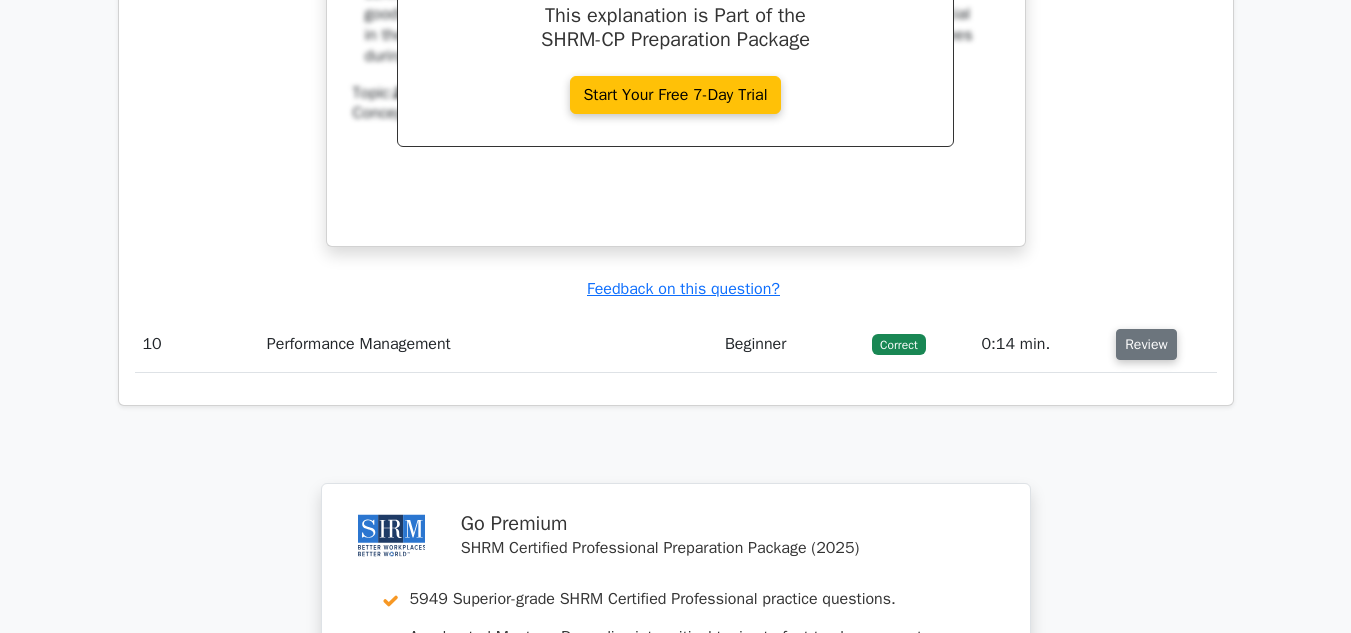 click on "Review" at bounding box center [1146, 344] 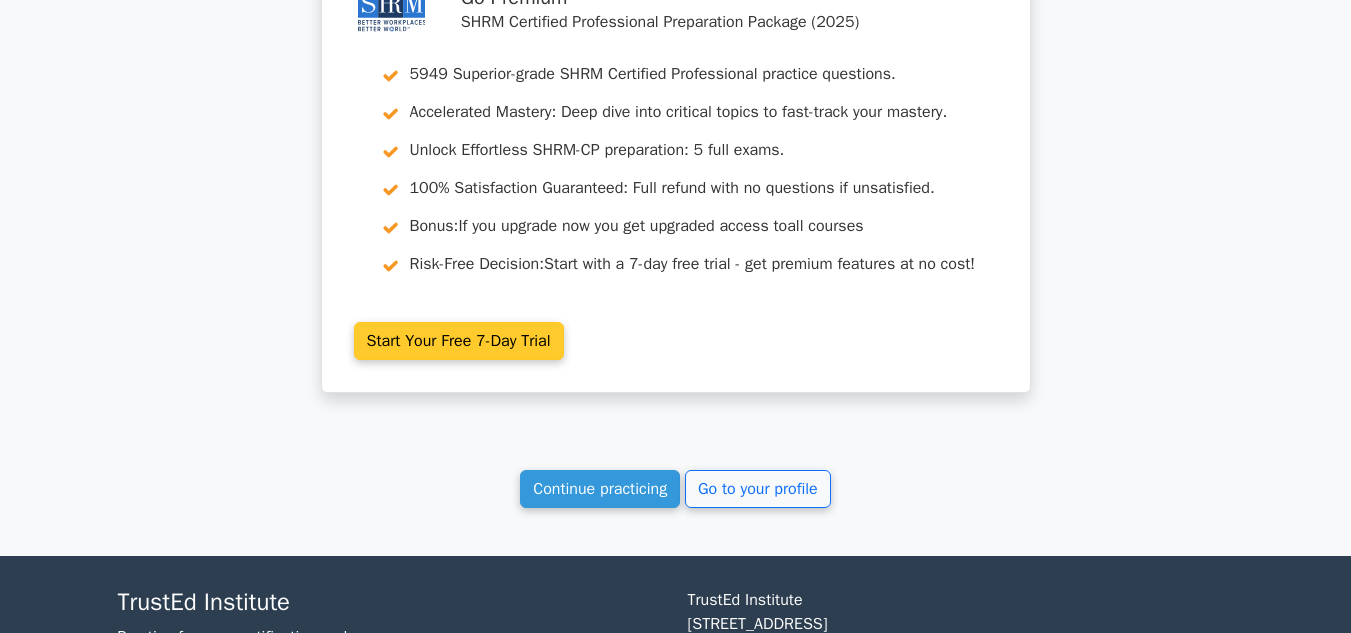 scroll, scrollTop: 10600, scrollLeft: 0, axis: vertical 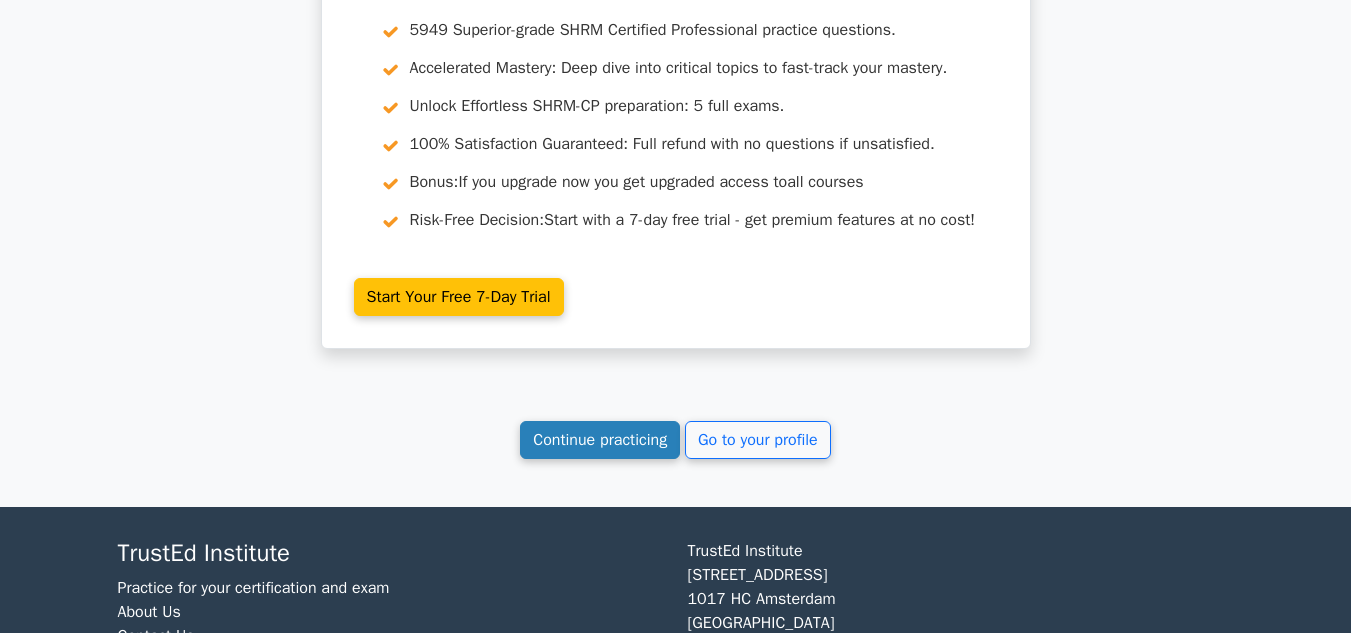 click on "Continue practicing" at bounding box center (600, 440) 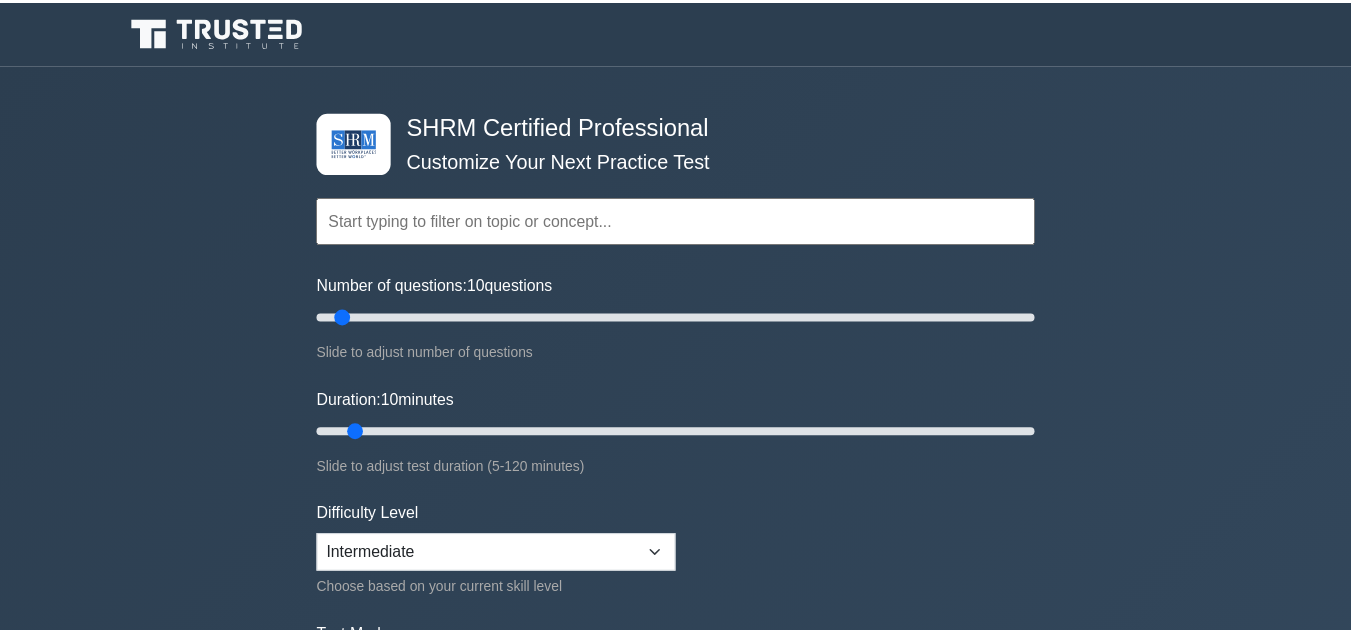 scroll, scrollTop: 0, scrollLeft: 0, axis: both 